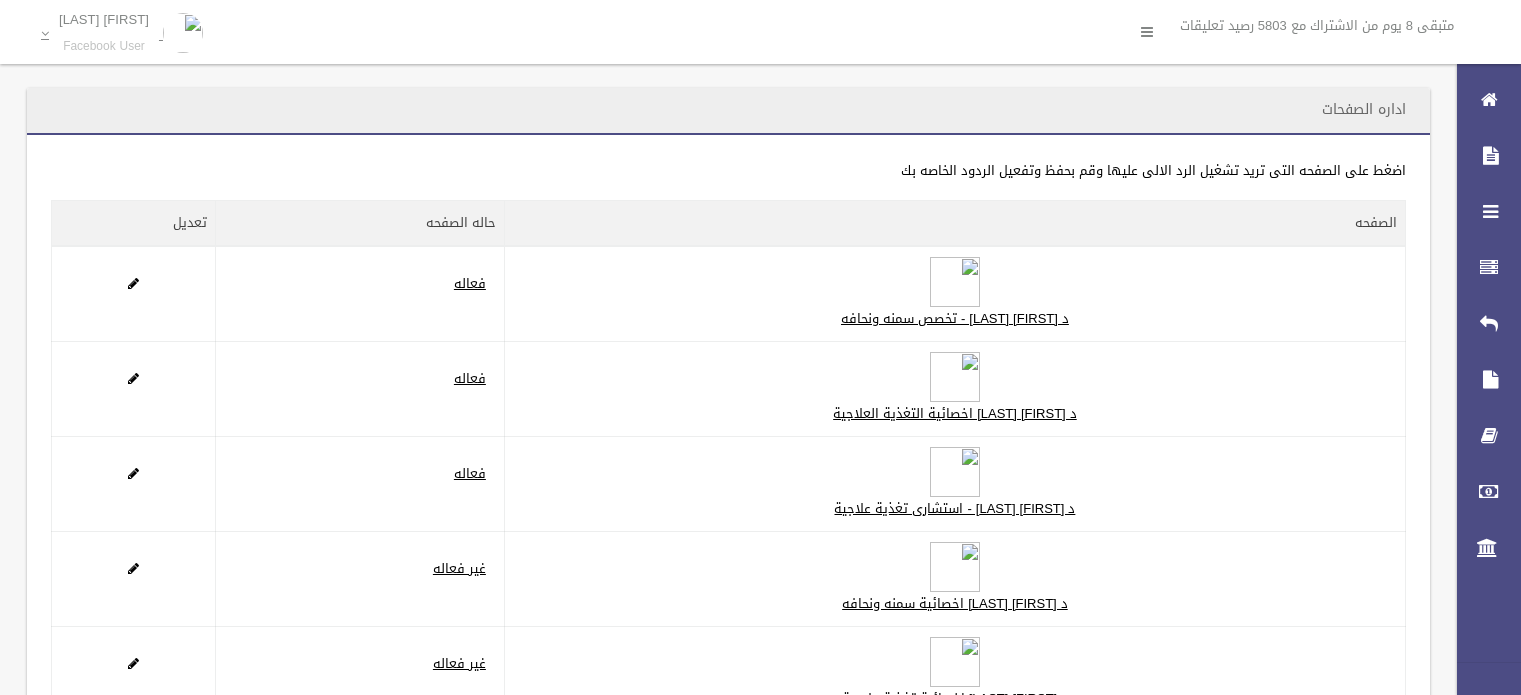 scroll, scrollTop: 0, scrollLeft: 0, axis: both 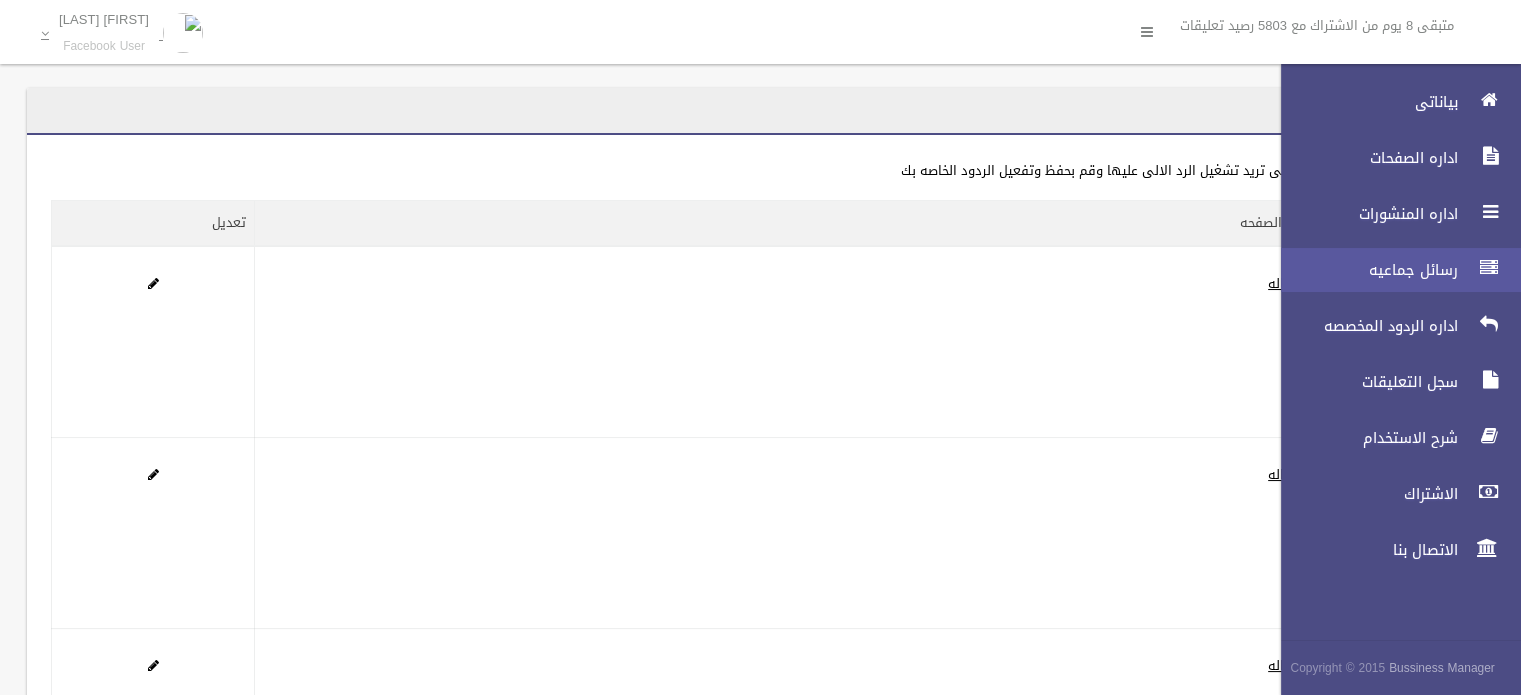 click on "رسائل جماعيه" at bounding box center (1364, 270) 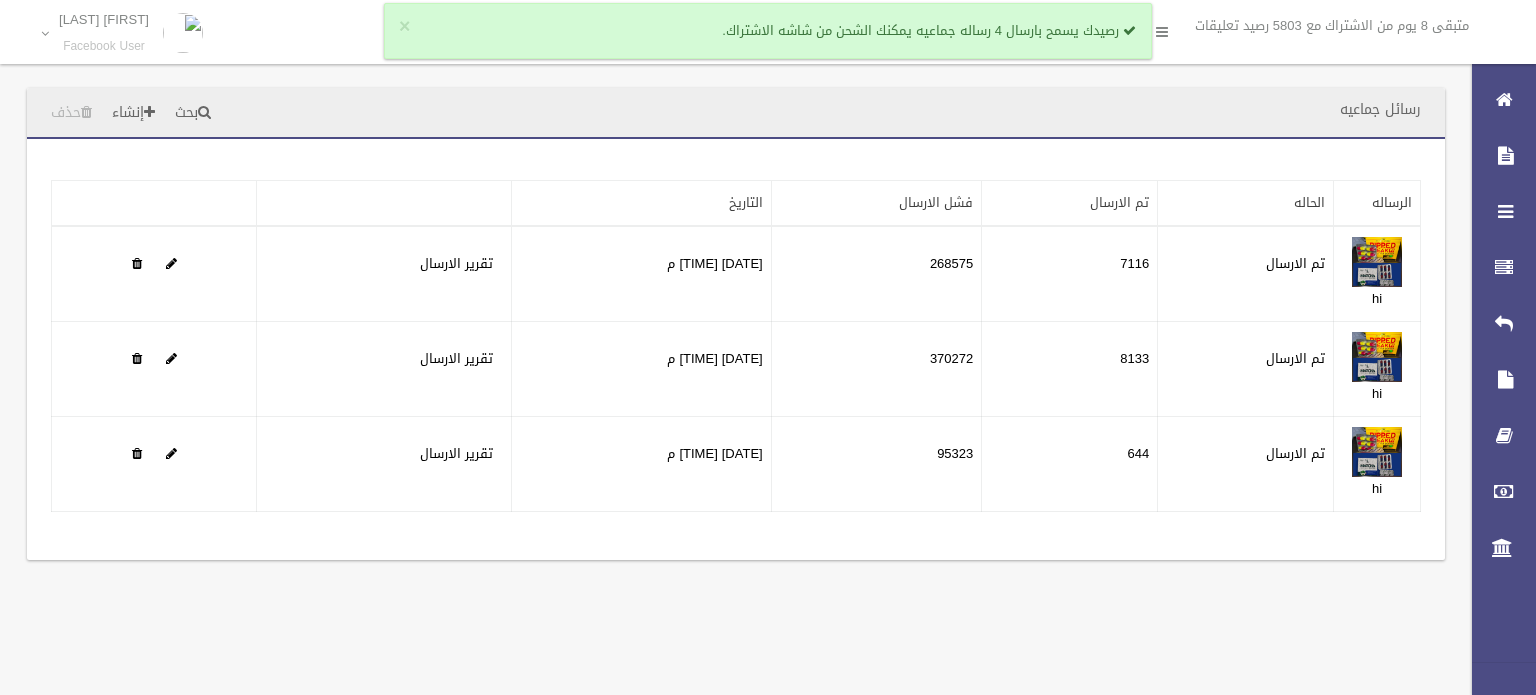 scroll, scrollTop: 0, scrollLeft: 0, axis: both 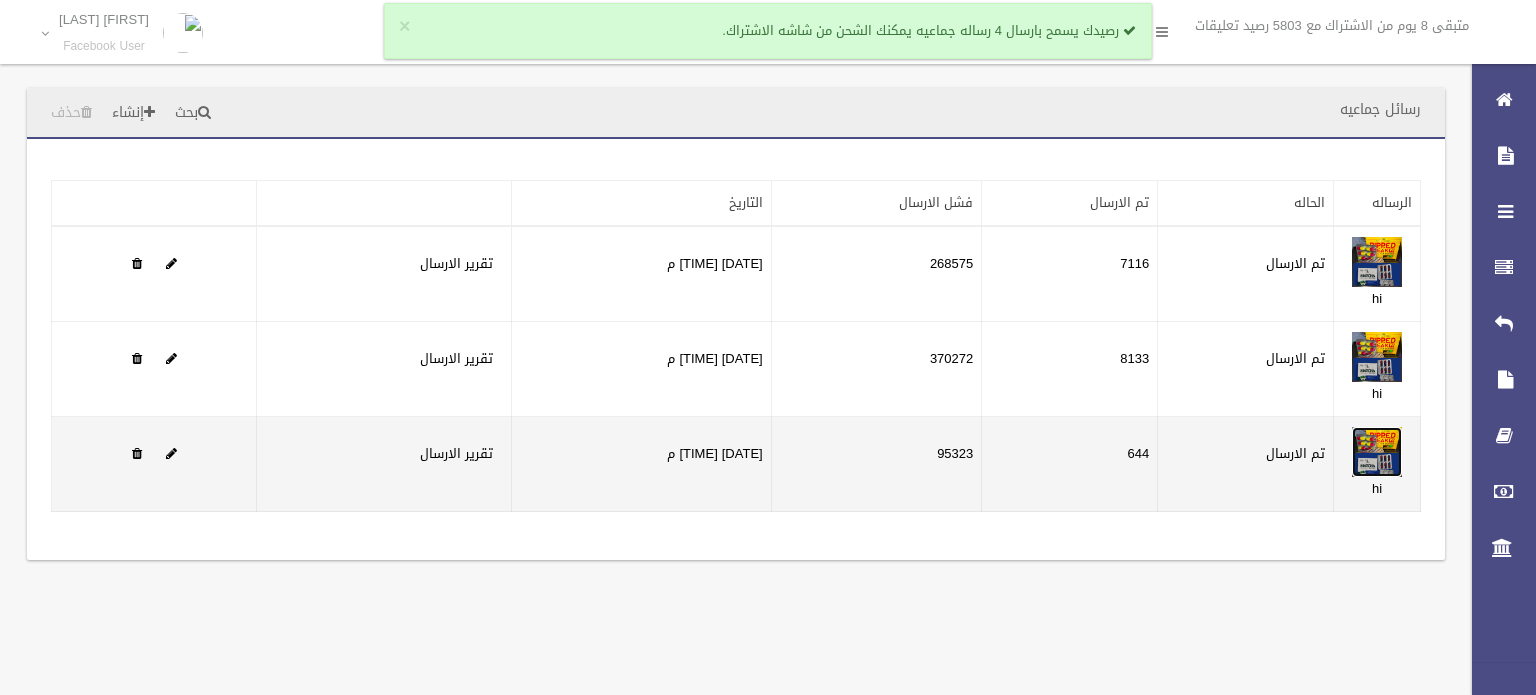 click at bounding box center [1377, 452] 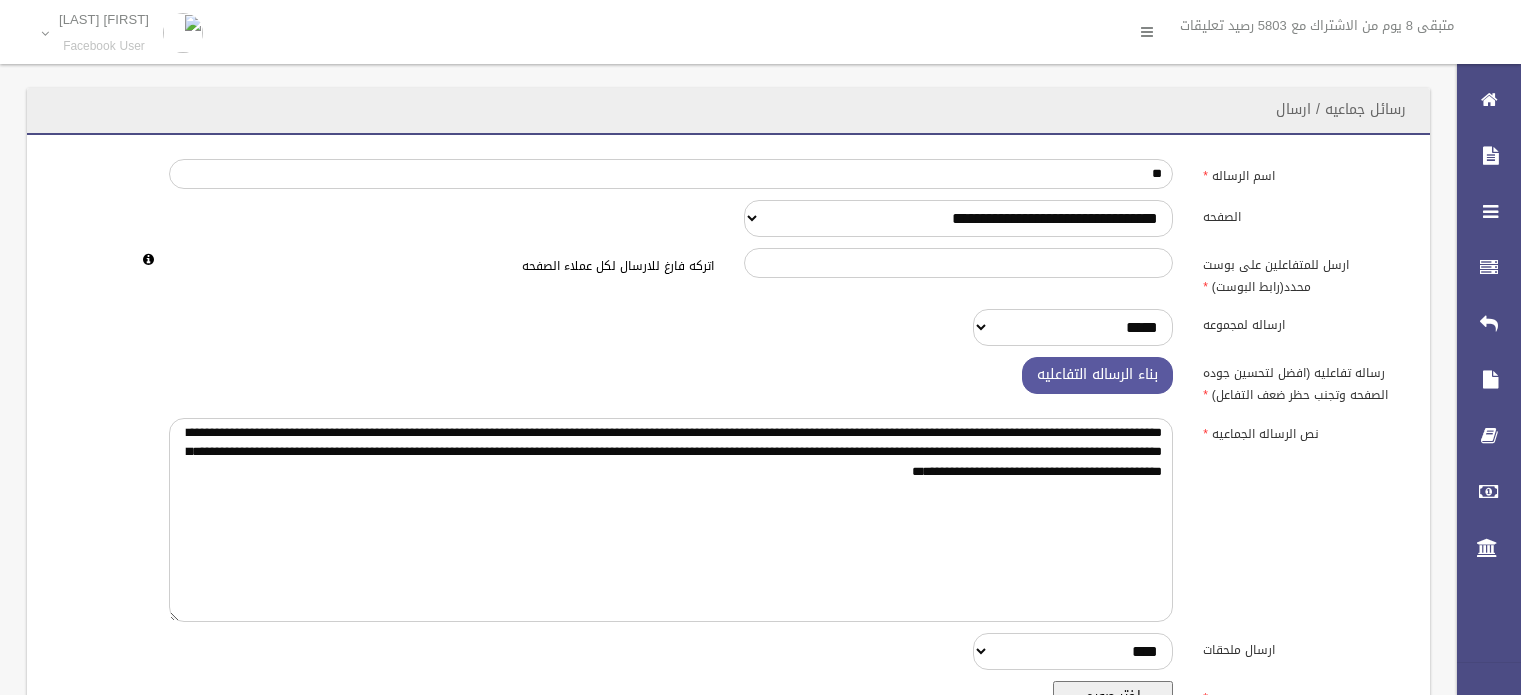 scroll, scrollTop: 0, scrollLeft: 0, axis: both 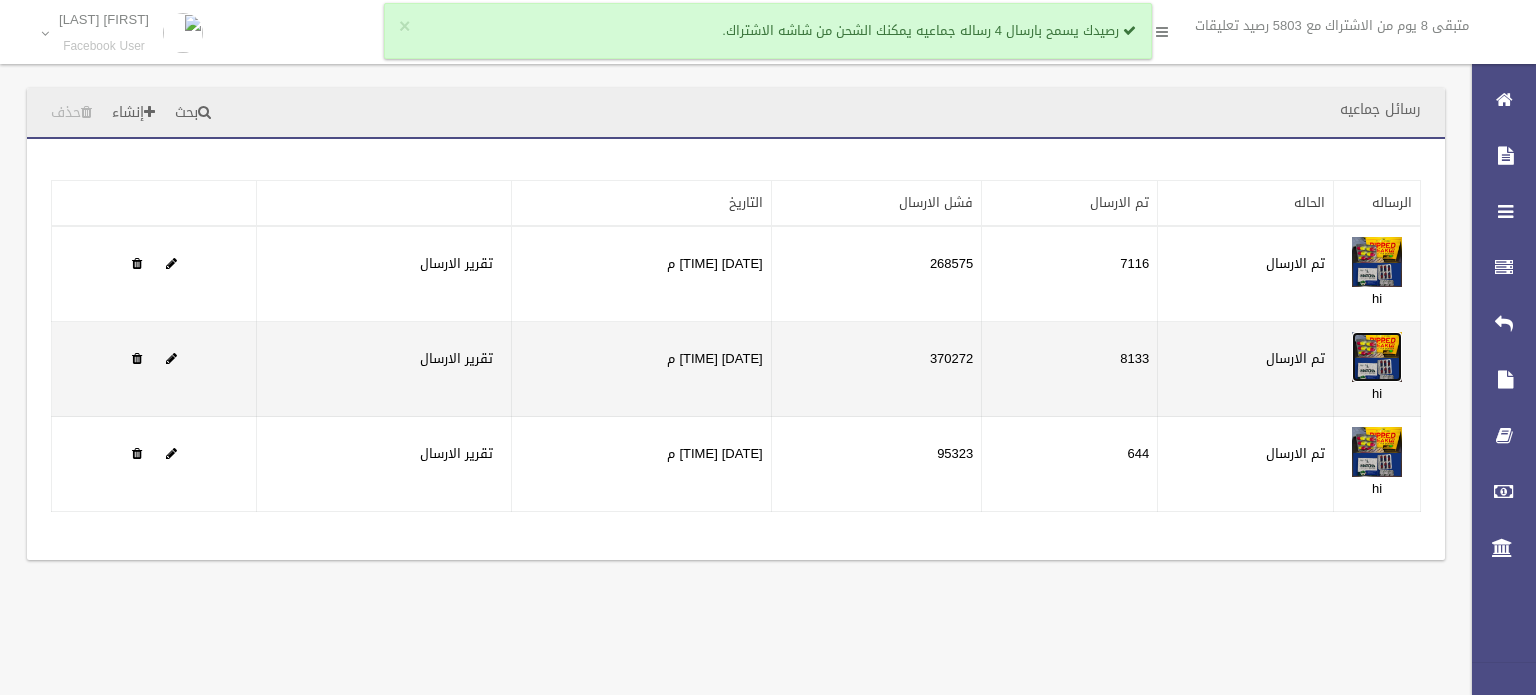 click at bounding box center [1377, 357] 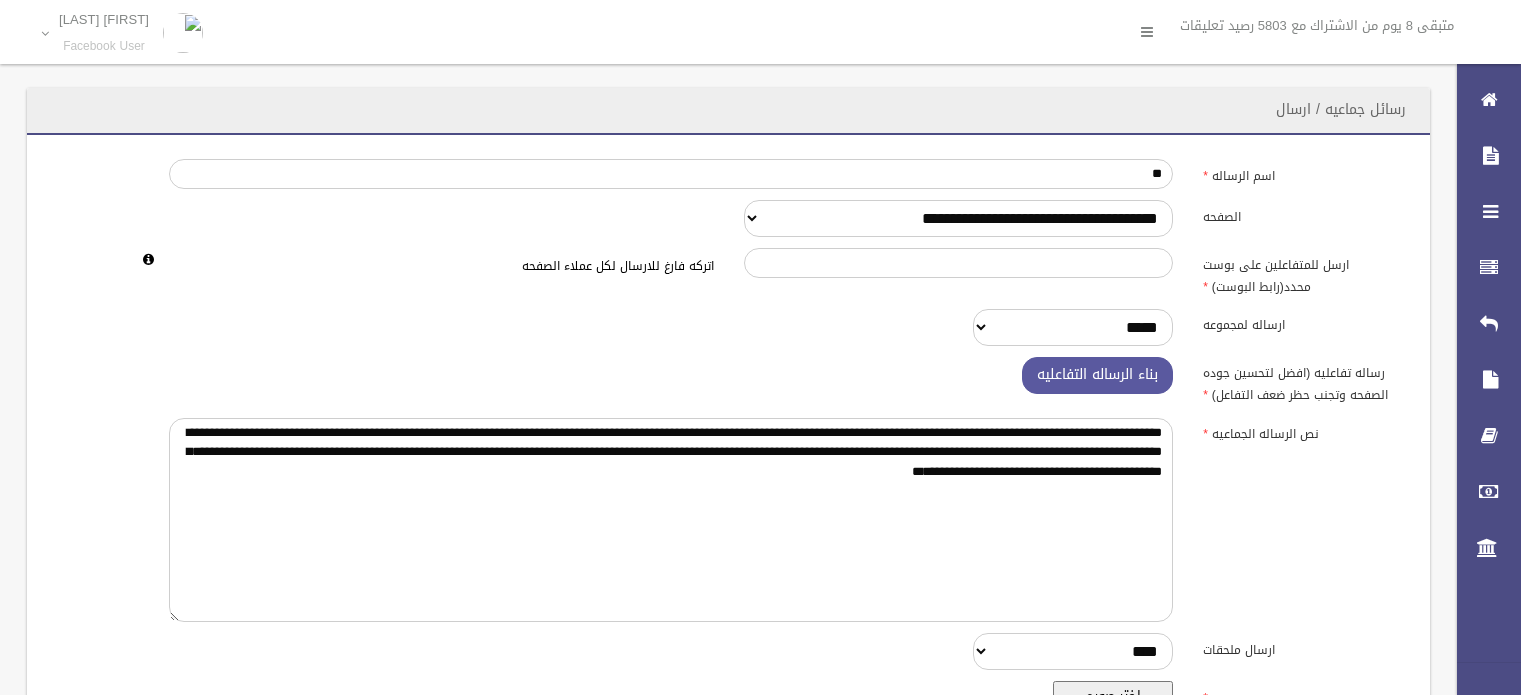 scroll, scrollTop: 0, scrollLeft: 0, axis: both 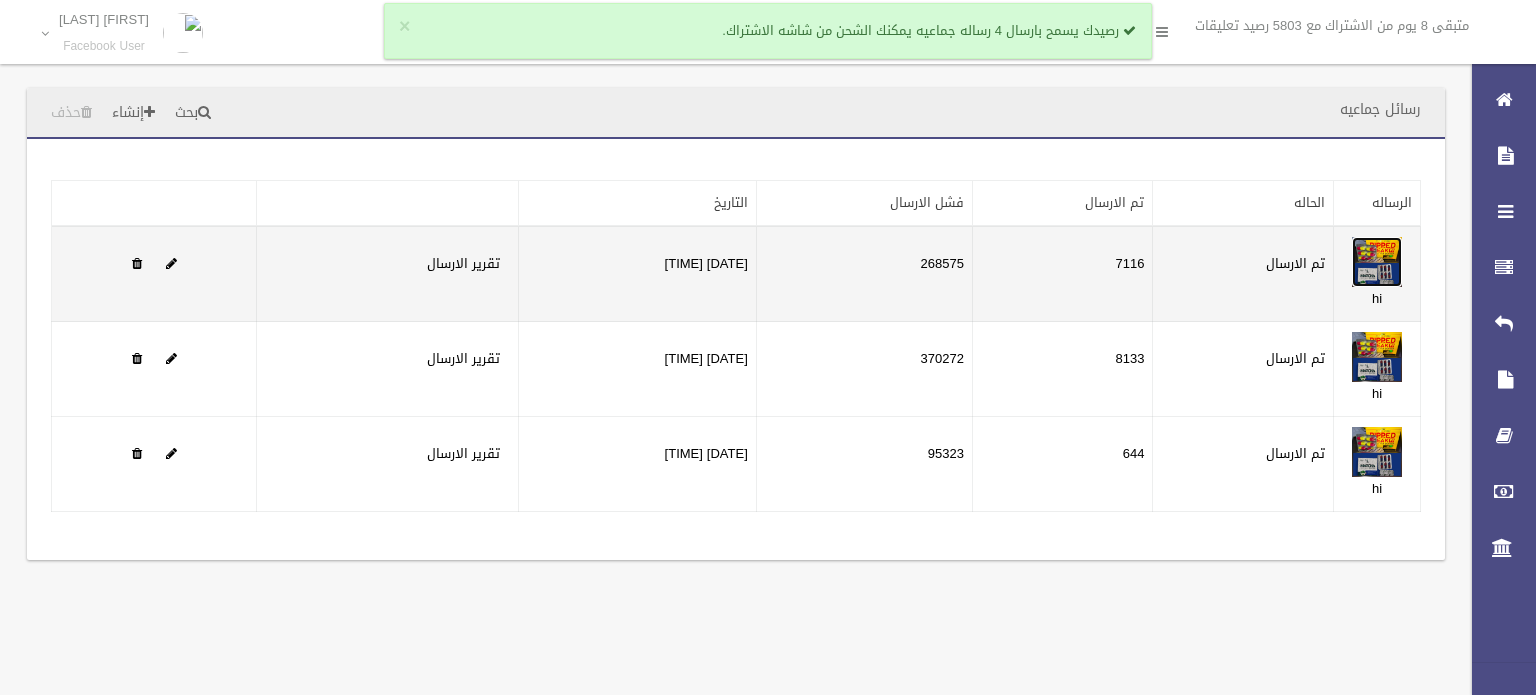 click at bounding box center [1377, 262] 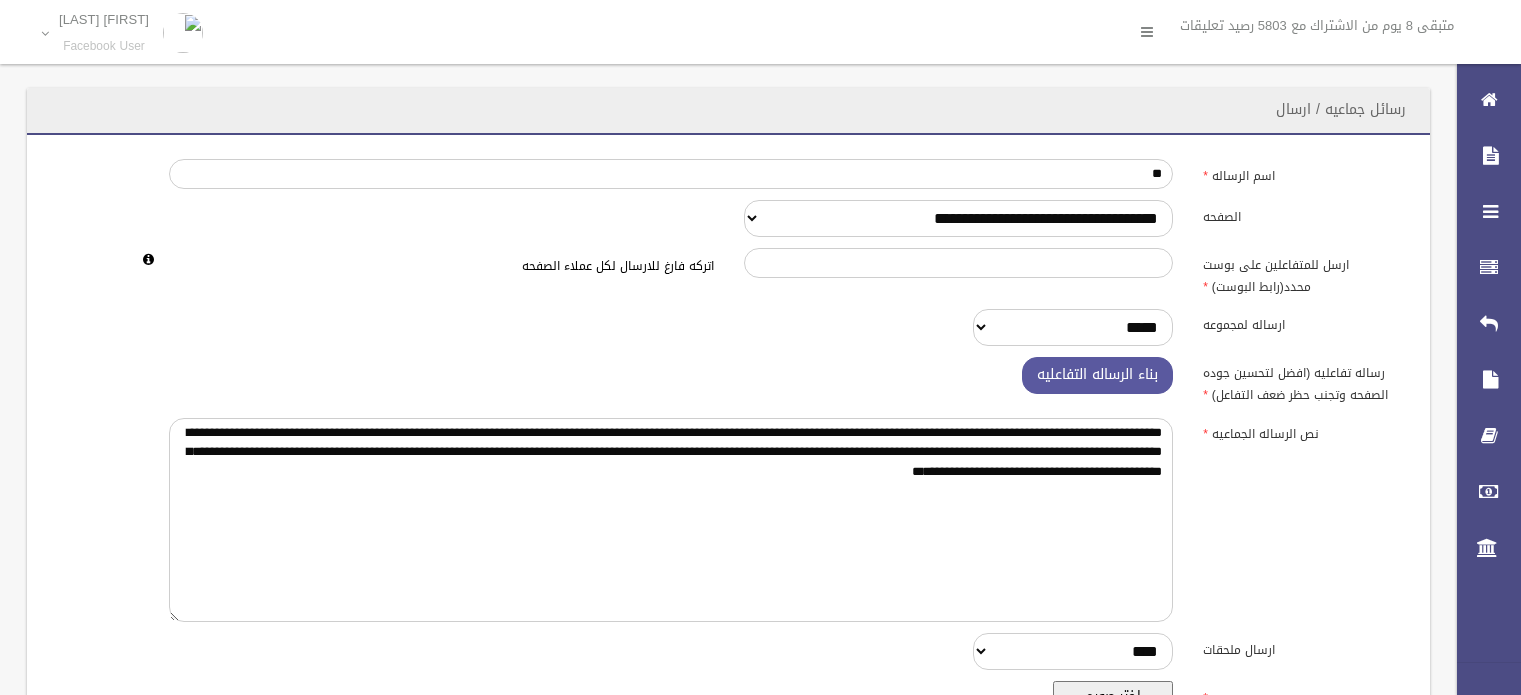 scroll, scrollTop: 0, scrollLeft: 0, axis: both 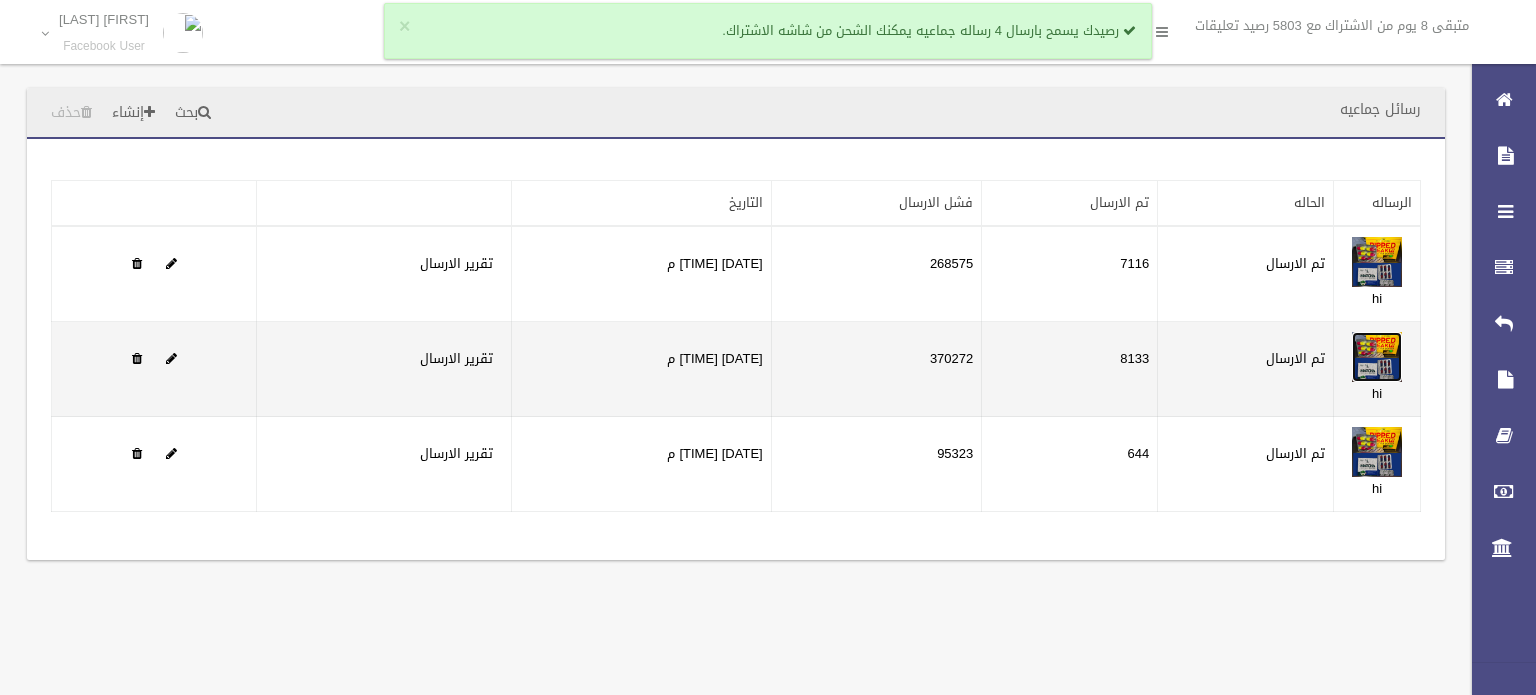 click at bounding box center (1377, 357) 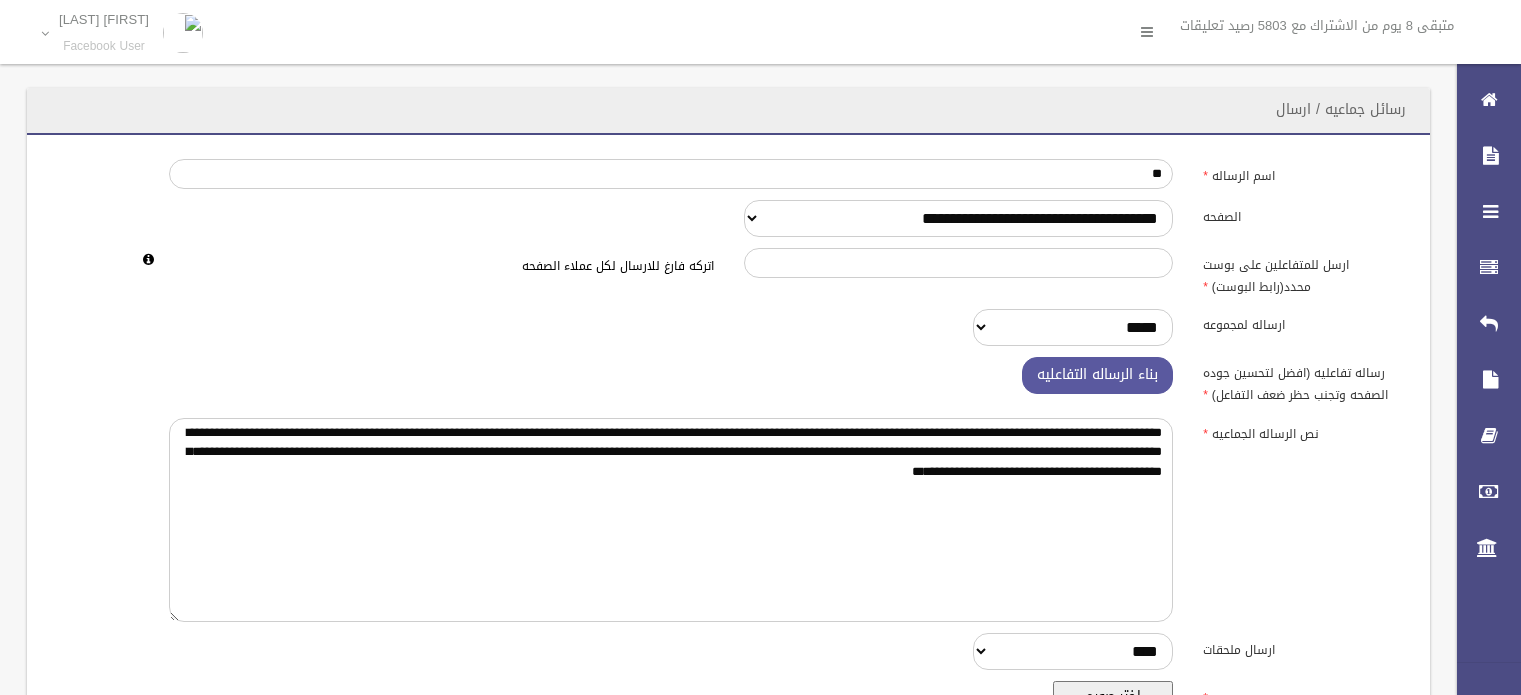 scroll, scrollTop: 400, scrollLeft: 0, axis: vertical 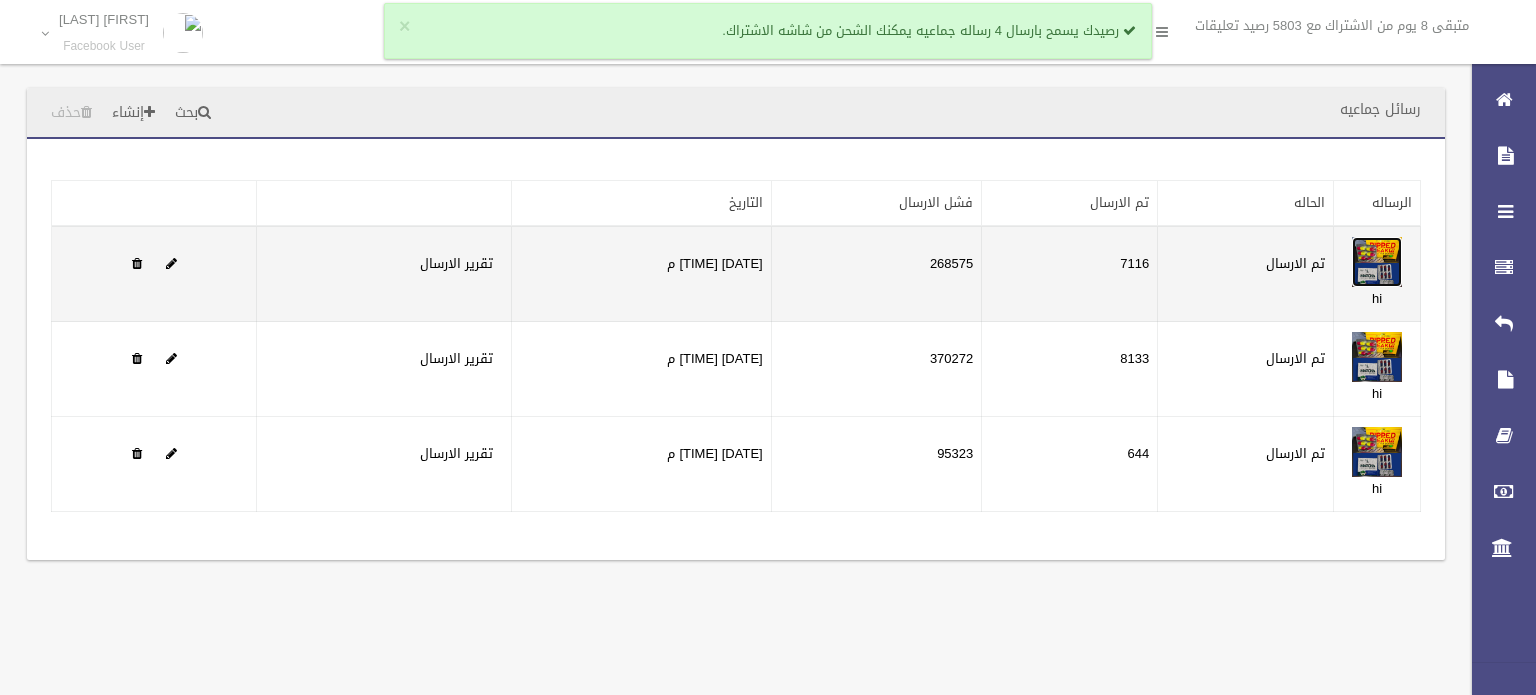 click at bounding box center (1377, 262) 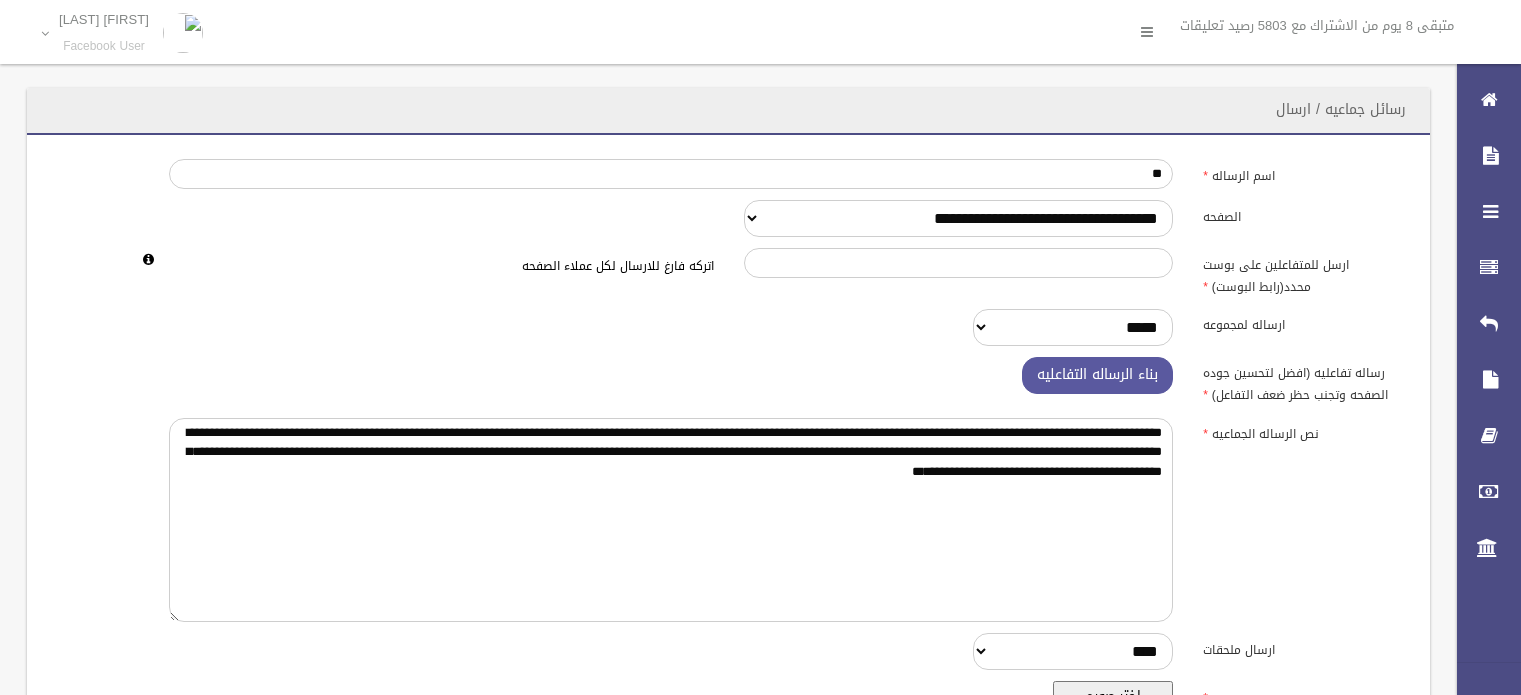 scroll, scrollTop: 100, scrollLeft: 0, axis: vertical 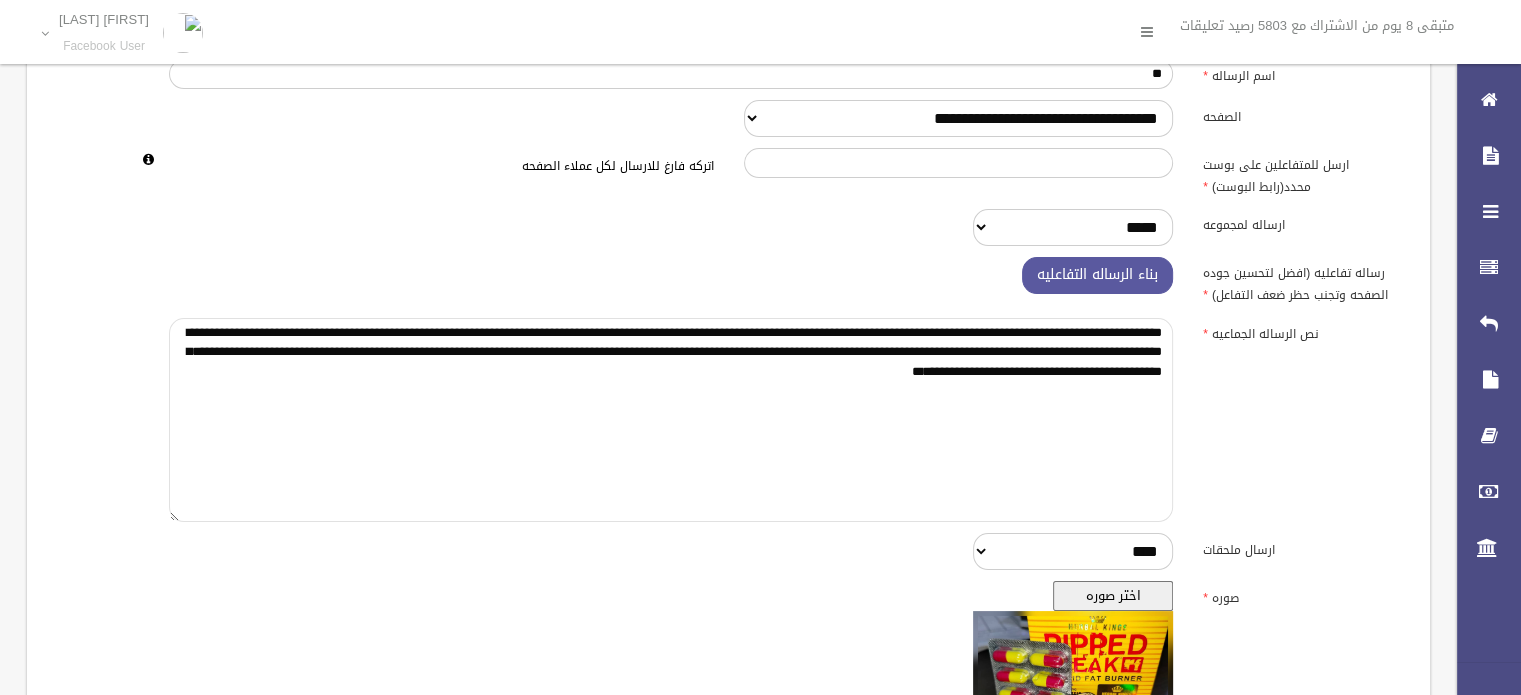 click on "**********" at bounding box center (671, 420) 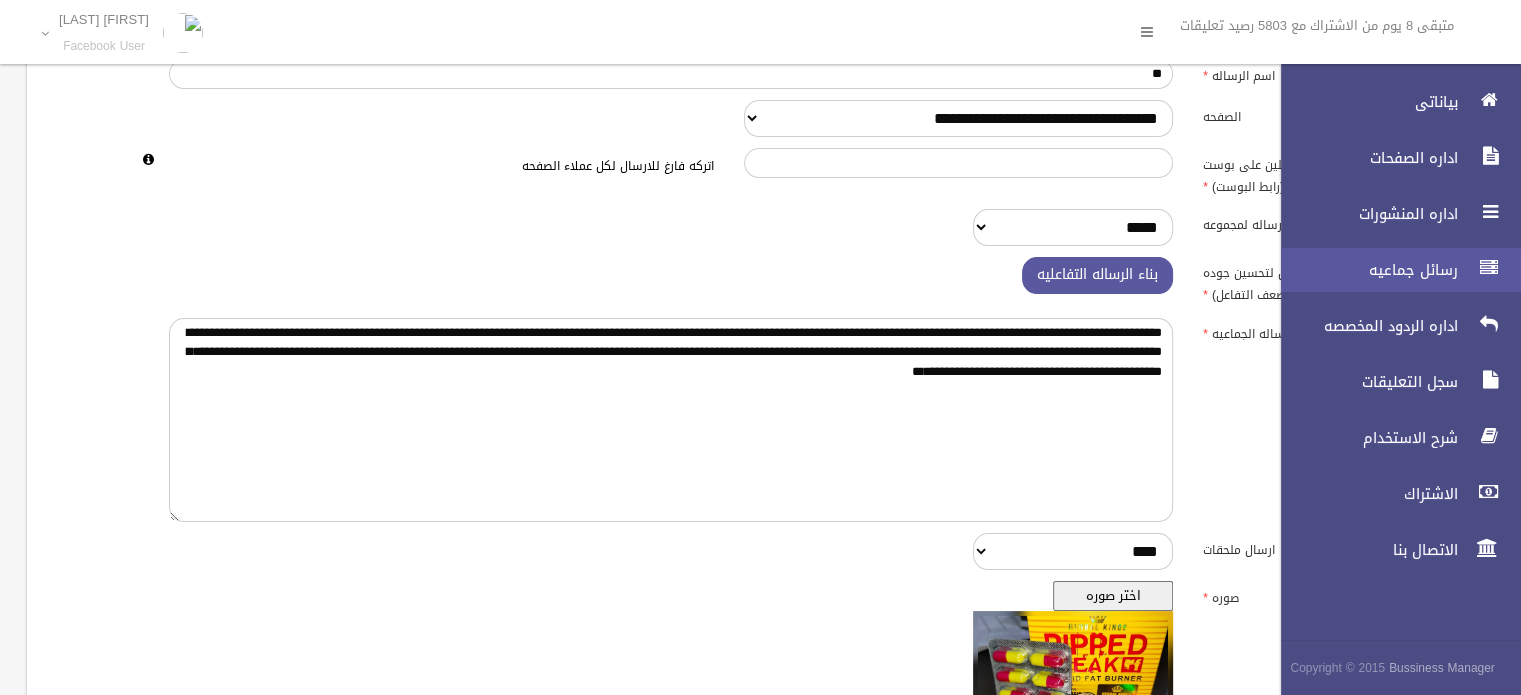 click on "رسائل جماعيه" at bounding box center [1364, 270] 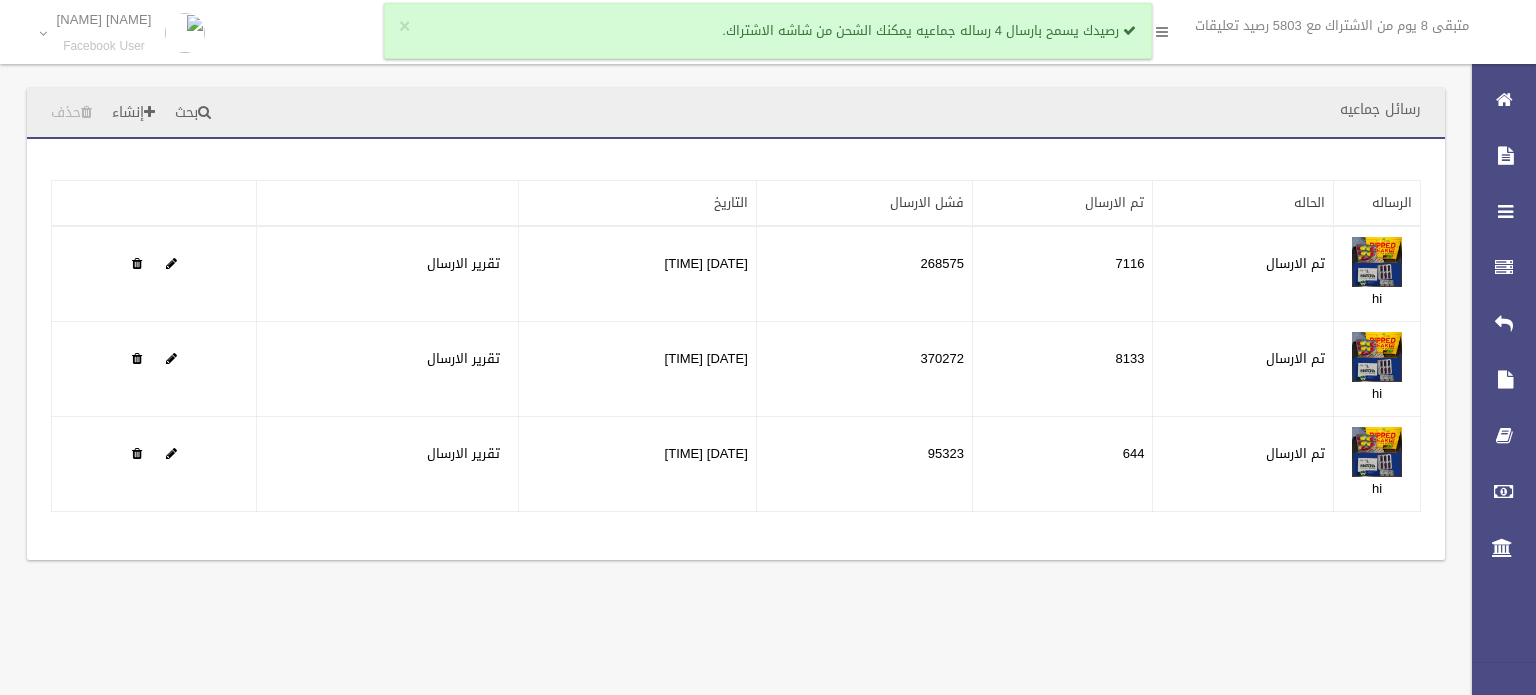 scroll, scrollTop: 0, scrollLeft: 0, axis: both 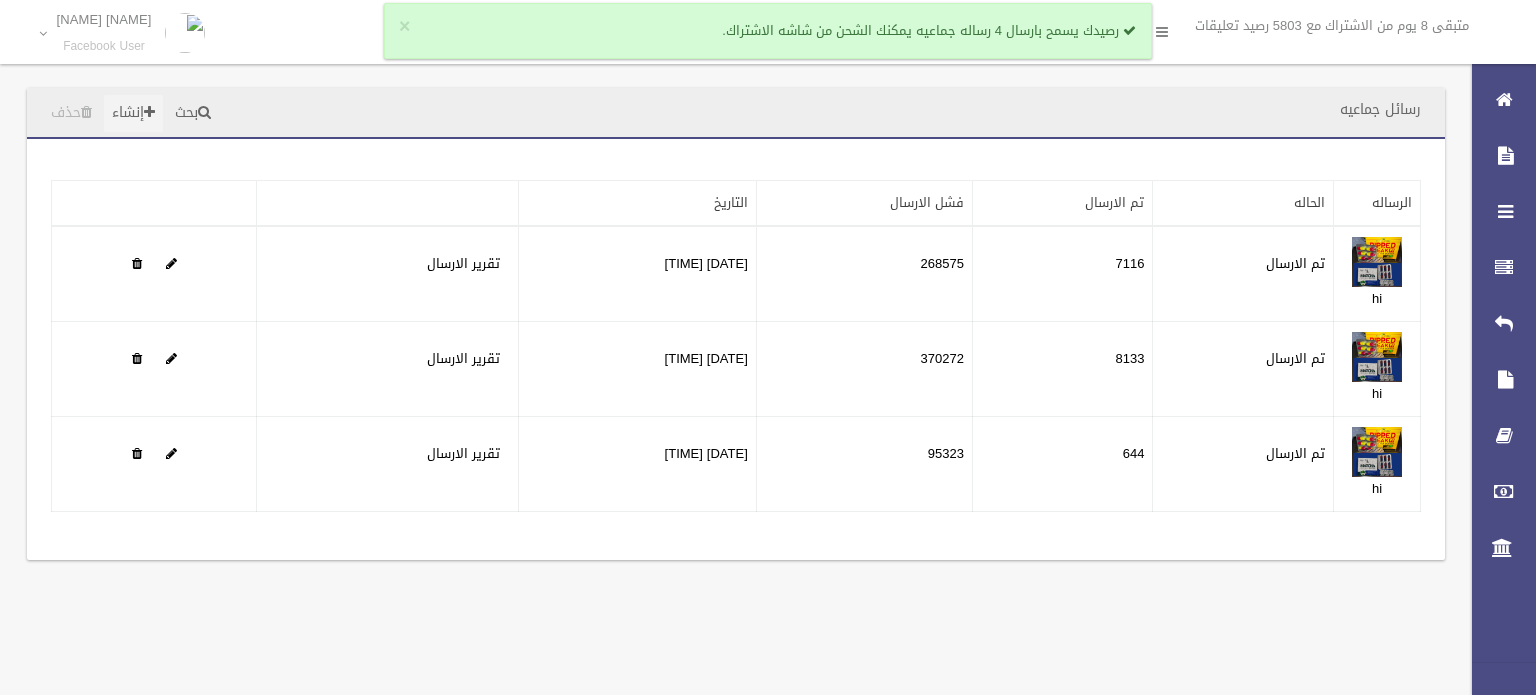 click at bounding box center [149, 112] 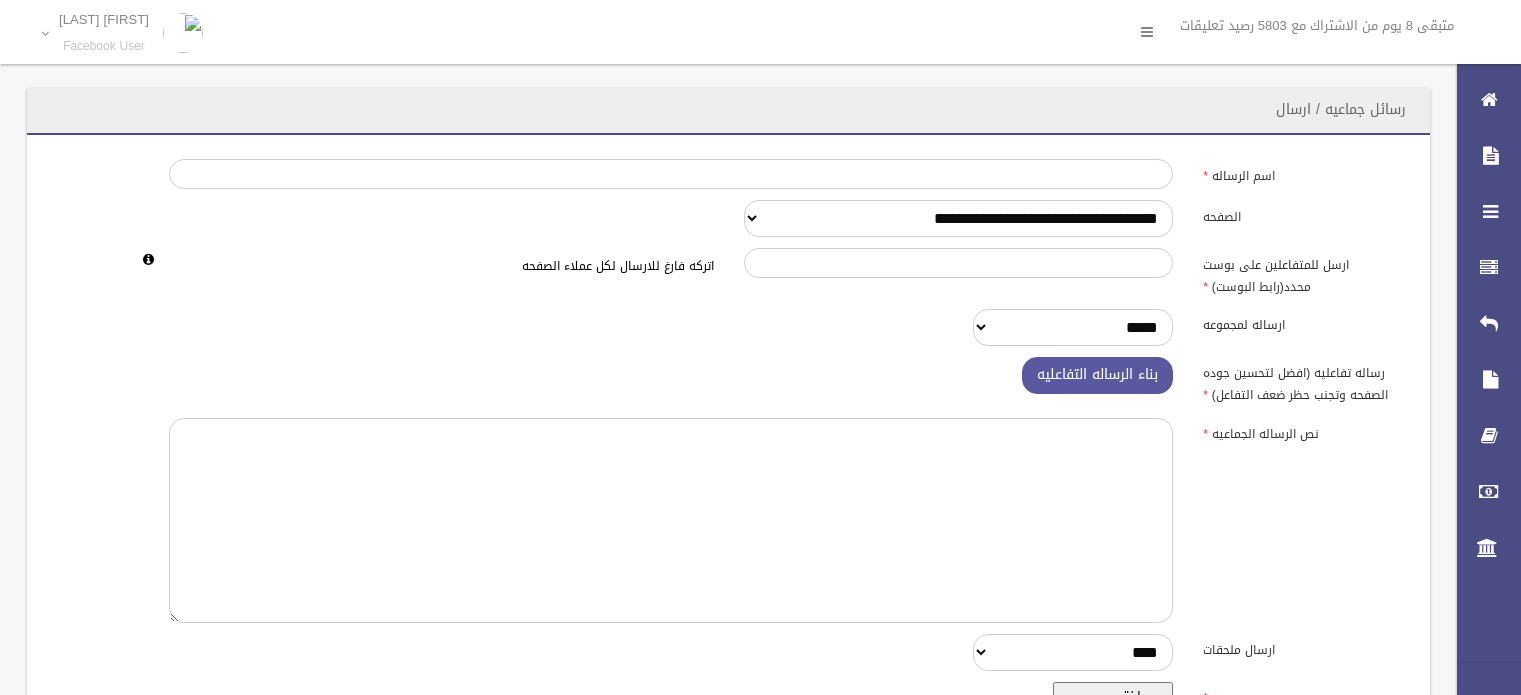 scroll, scrollTop: 0, scrollLeft: 0, axis: both 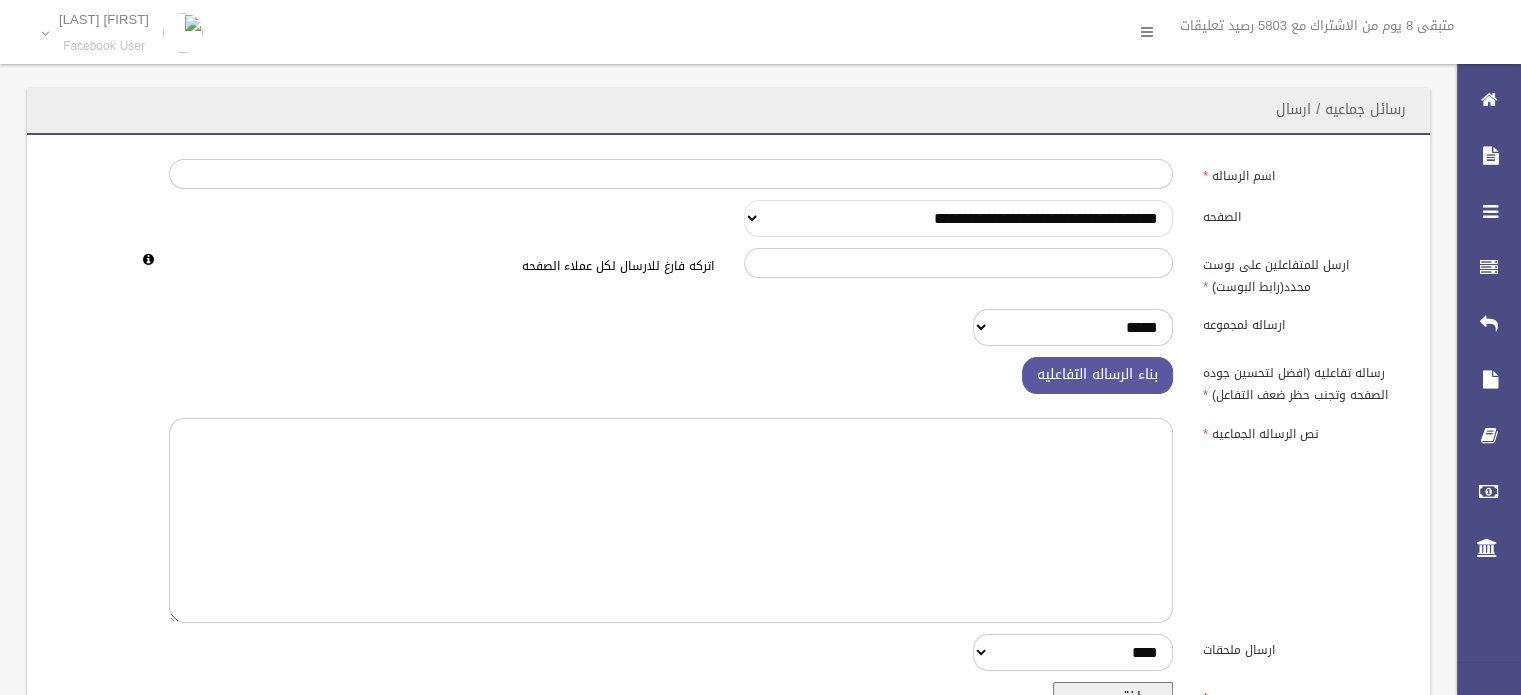 click on "**********" at bounding box center (959, 218) 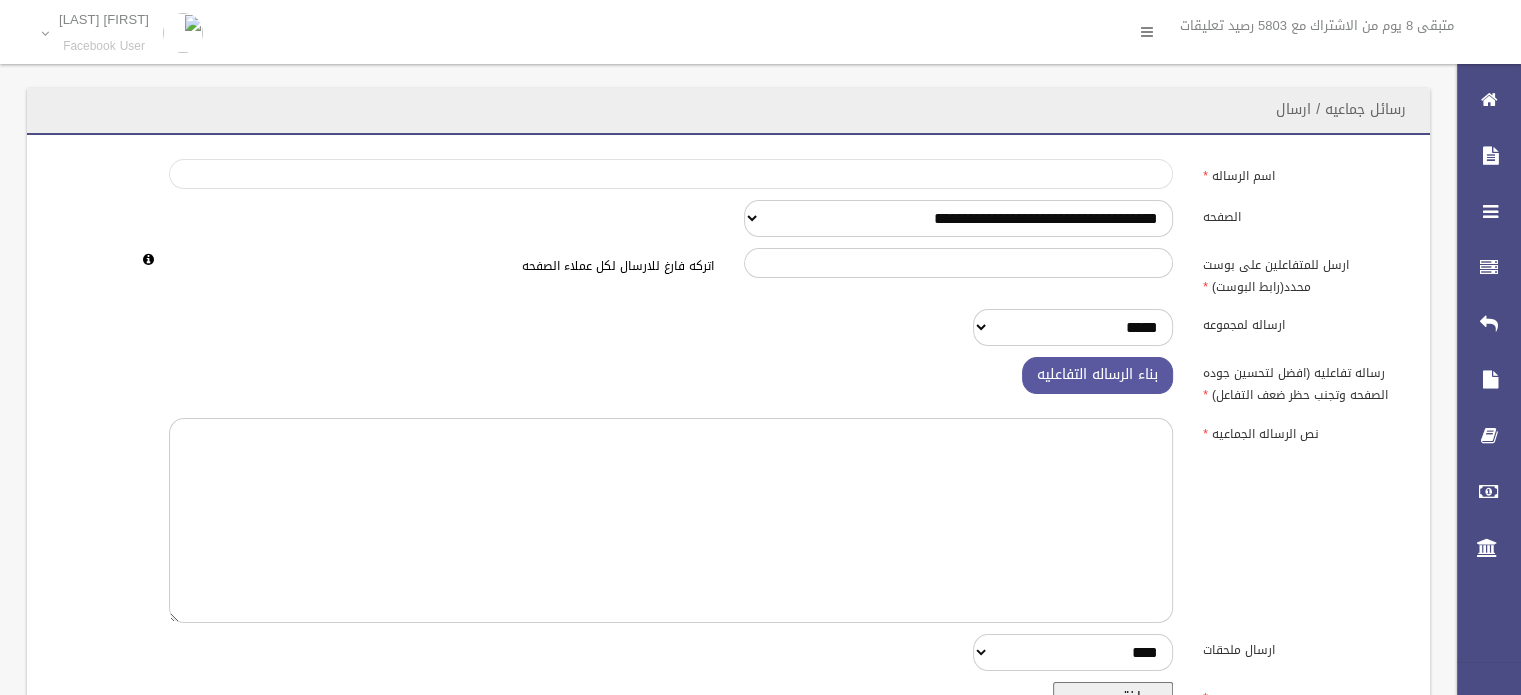 click on "اسم الرساله" at bounding box center (671, 174) 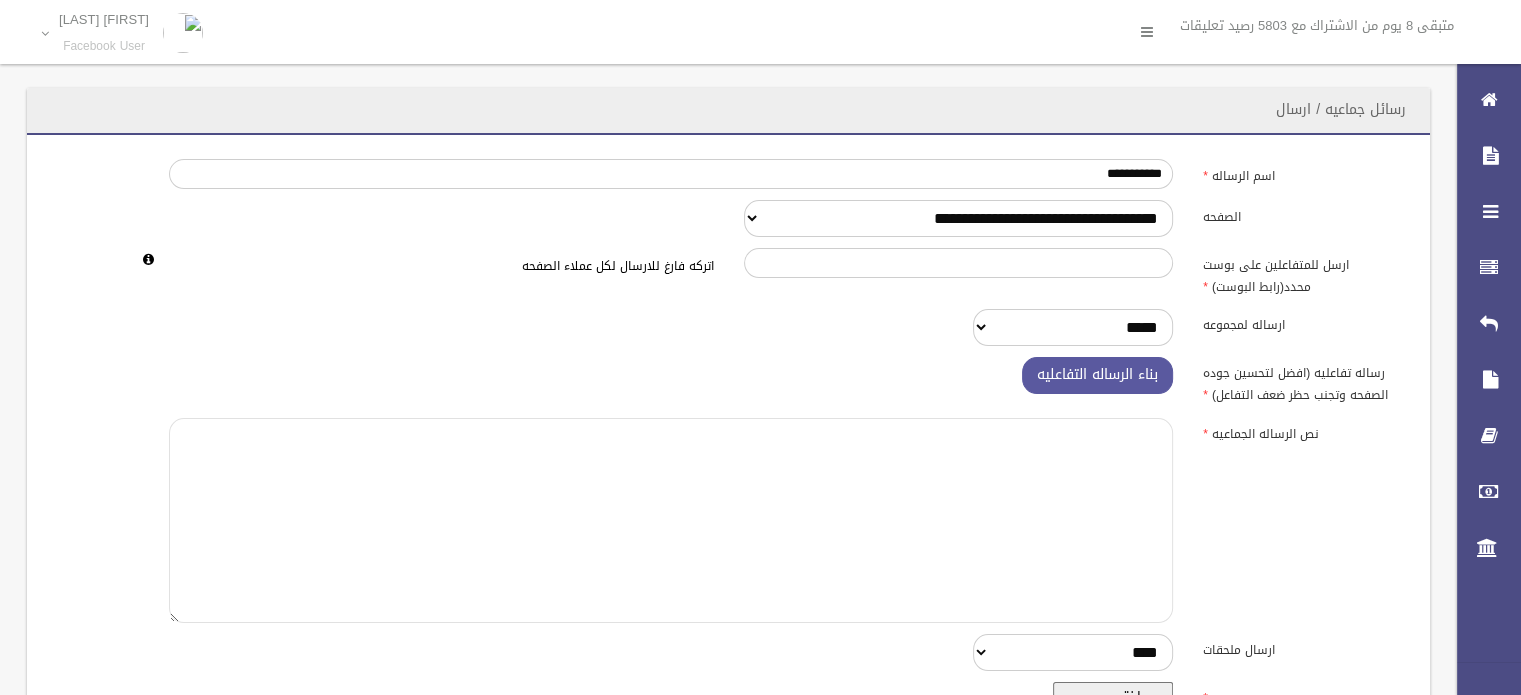 paste on "**********" 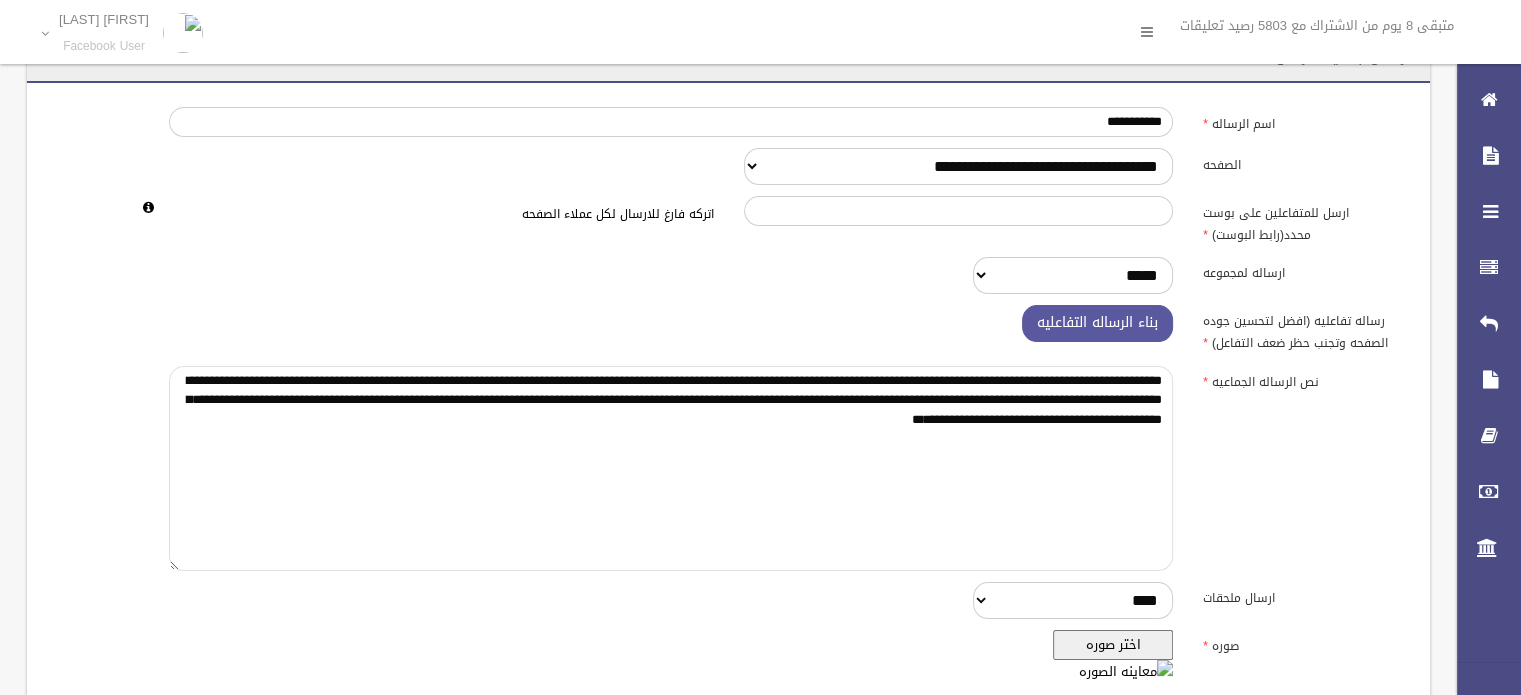 scroll, scrollTop: 300, scrollLeft: 0, axis: vertical 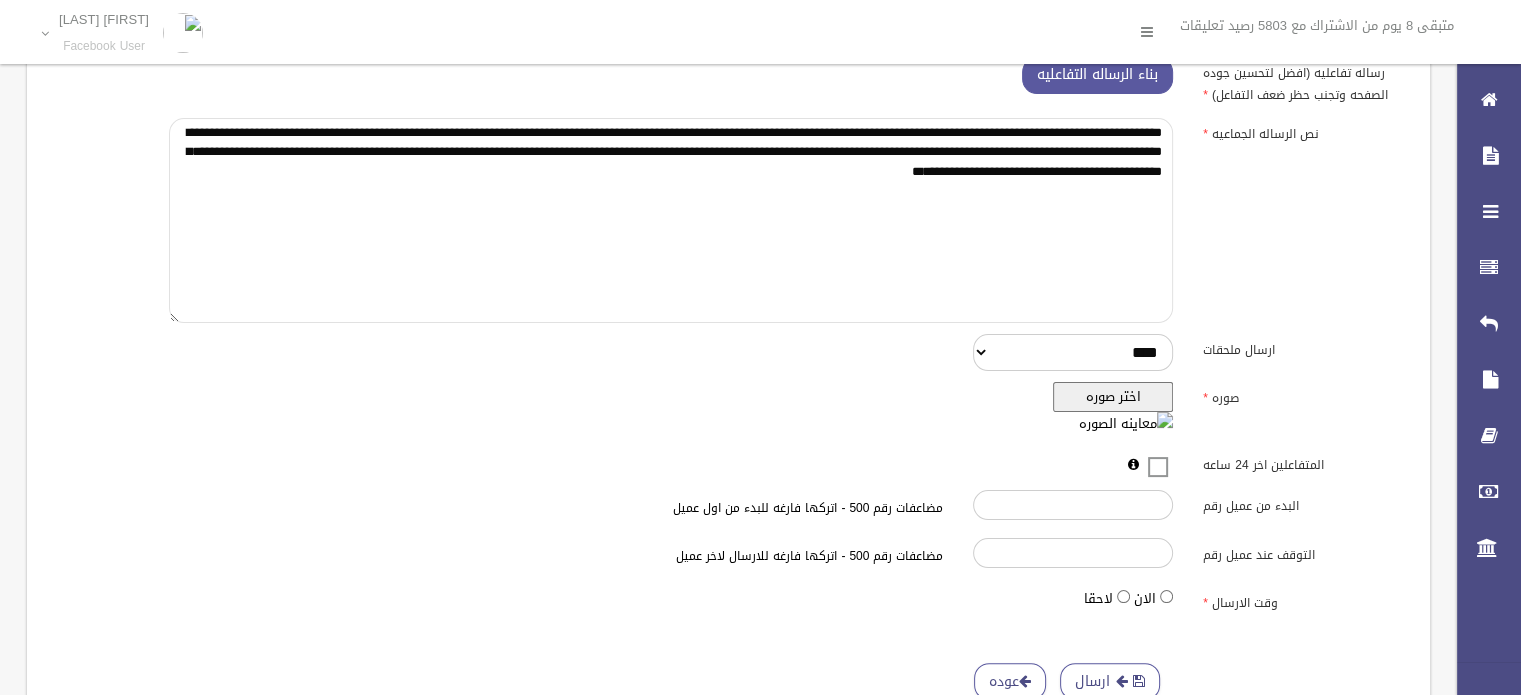type on "**********" 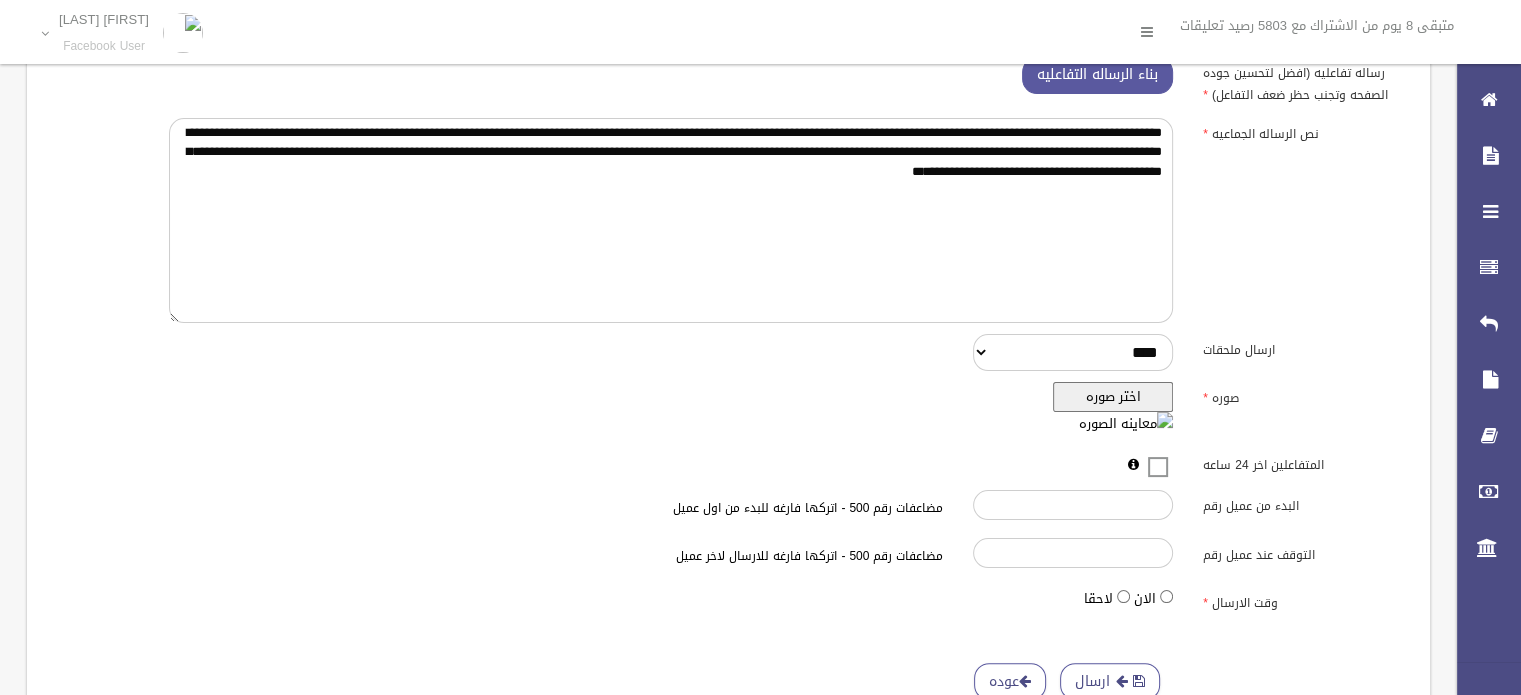 click on "اختر صوره" at bounding box center [1113, 397] 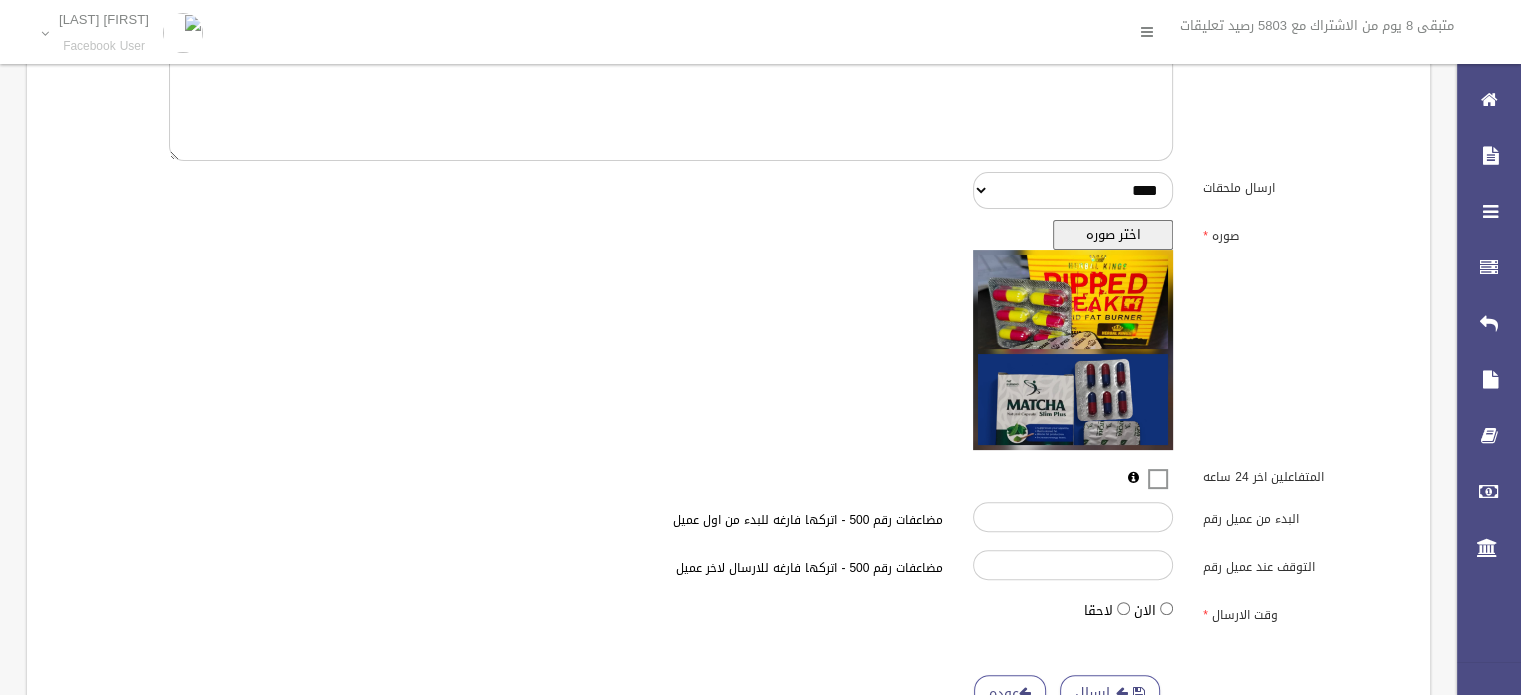 scroll, scrollTop: 500, scrollLeft: 0, axis: vertical 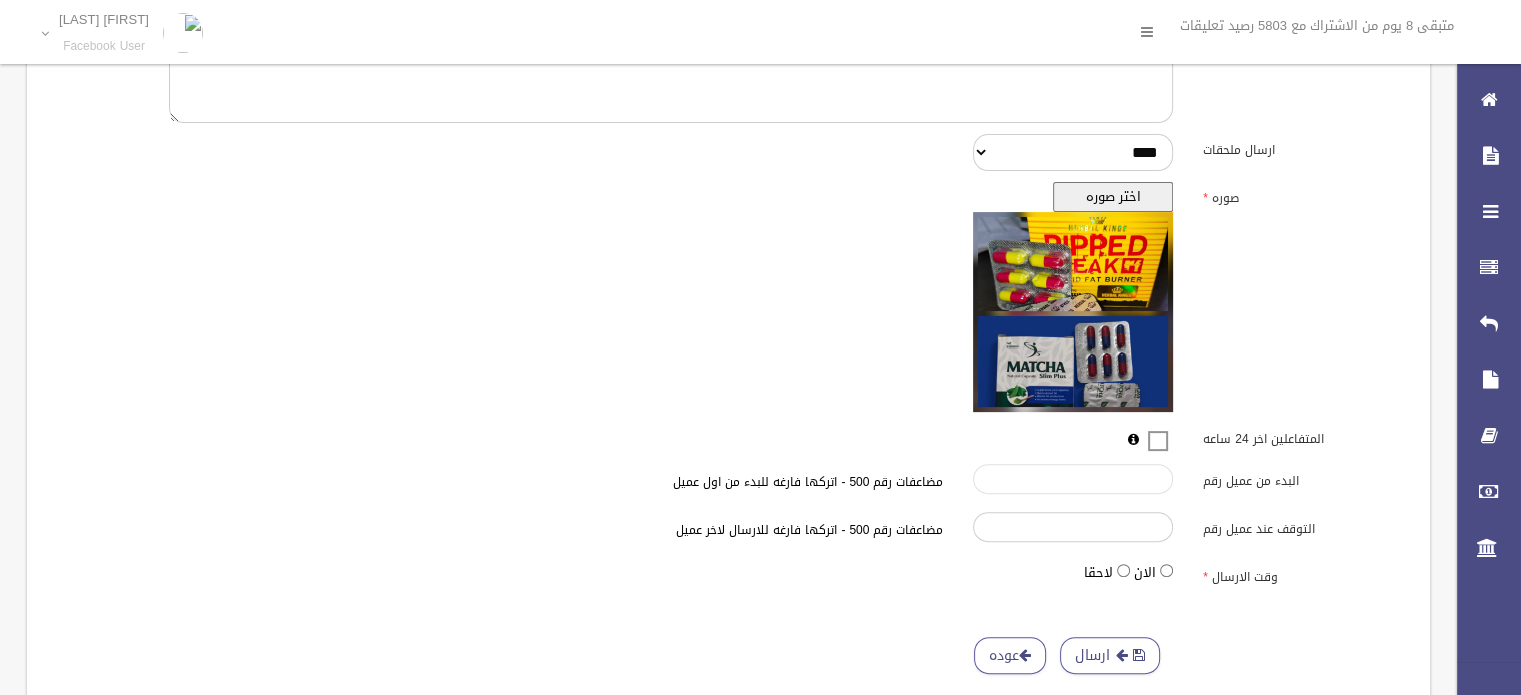 click on "البدء من عميل رقم" at bounding box center [1073, 479] 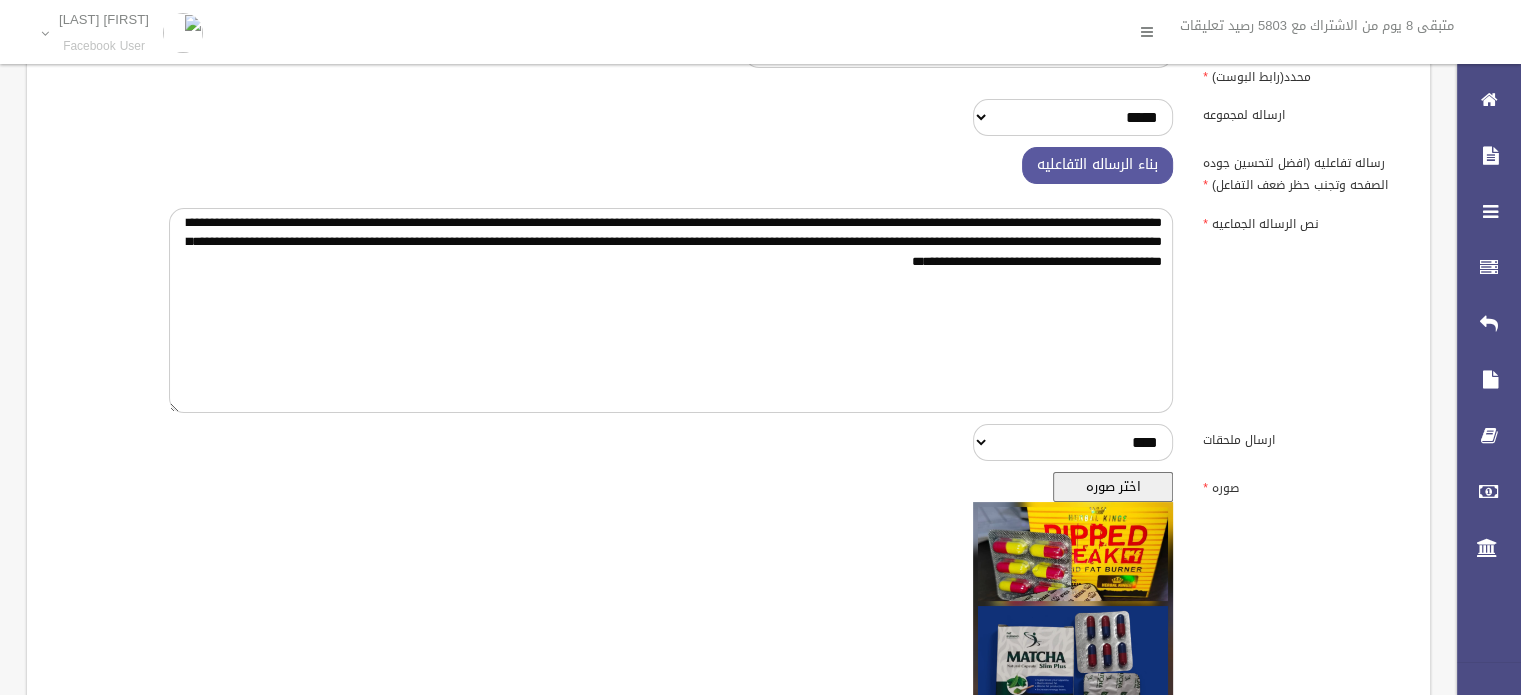 scroll, scrollTop: 500, scrollLeft: 0, axis: vertical 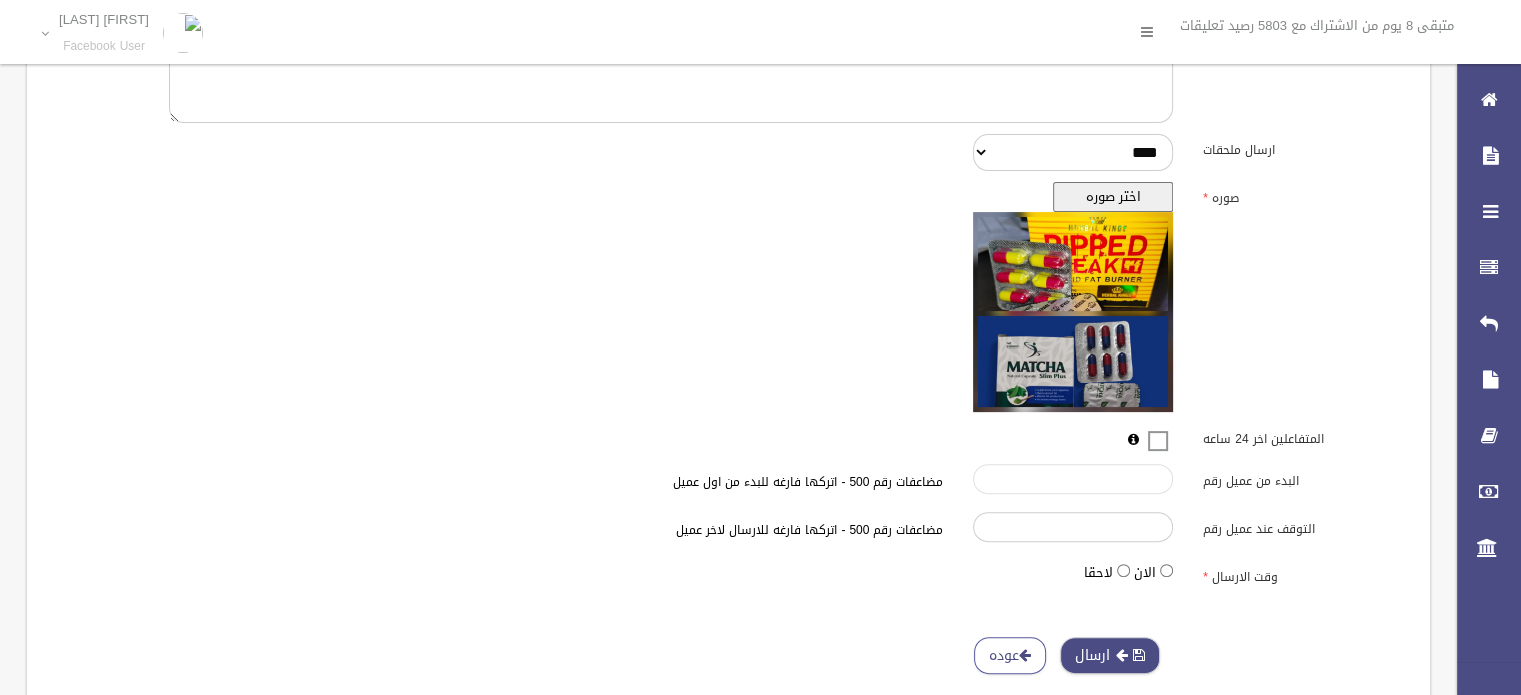 type on "*****" 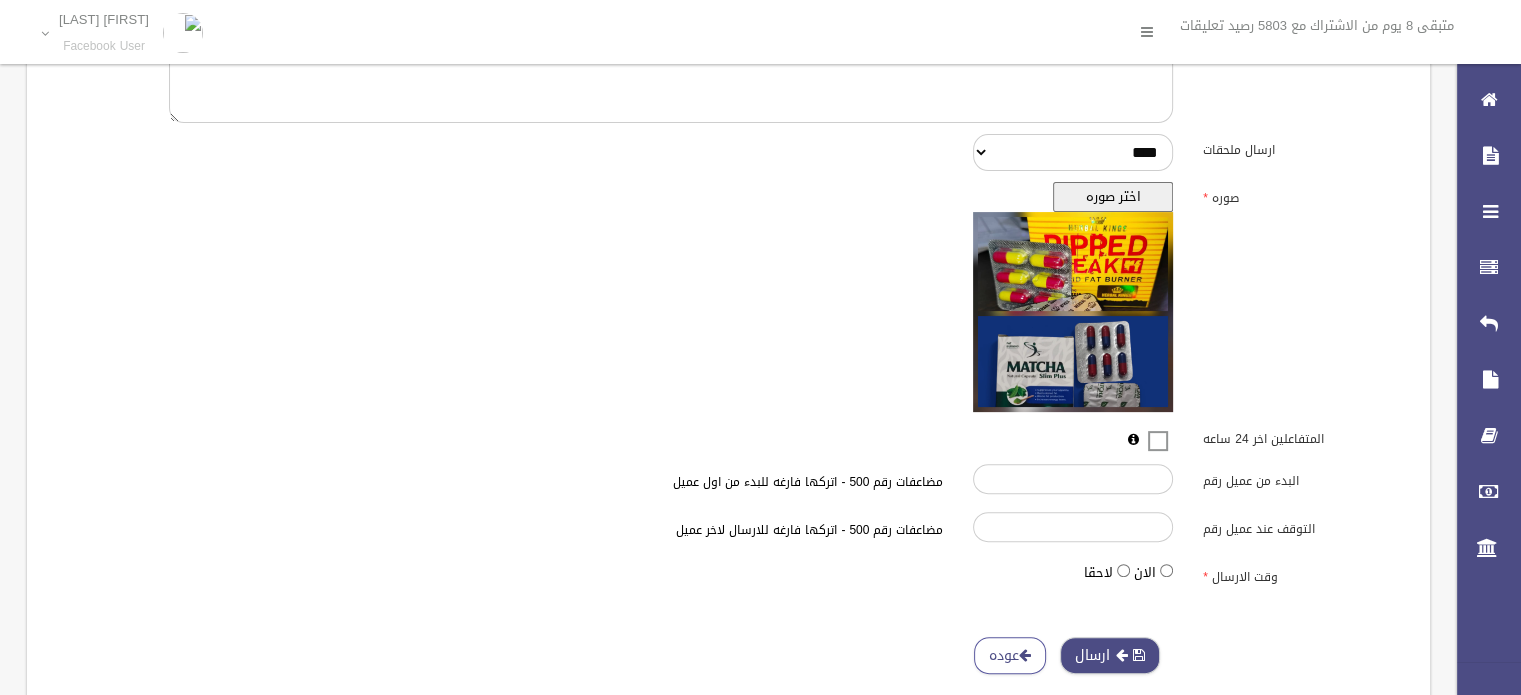 click on "ارسال" at bounding box center [1110, 655] 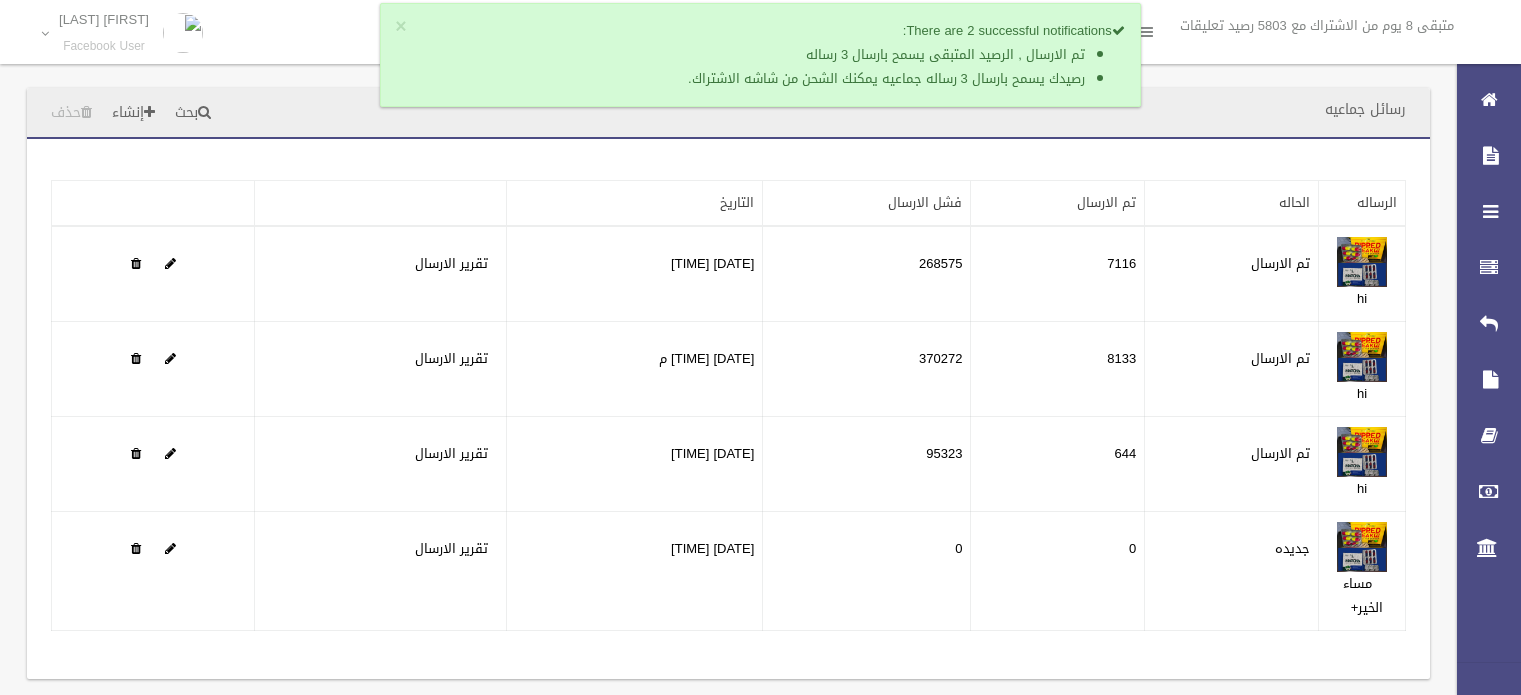 scroll, scrollTop: 0, scrollLeft: 0, axis: both 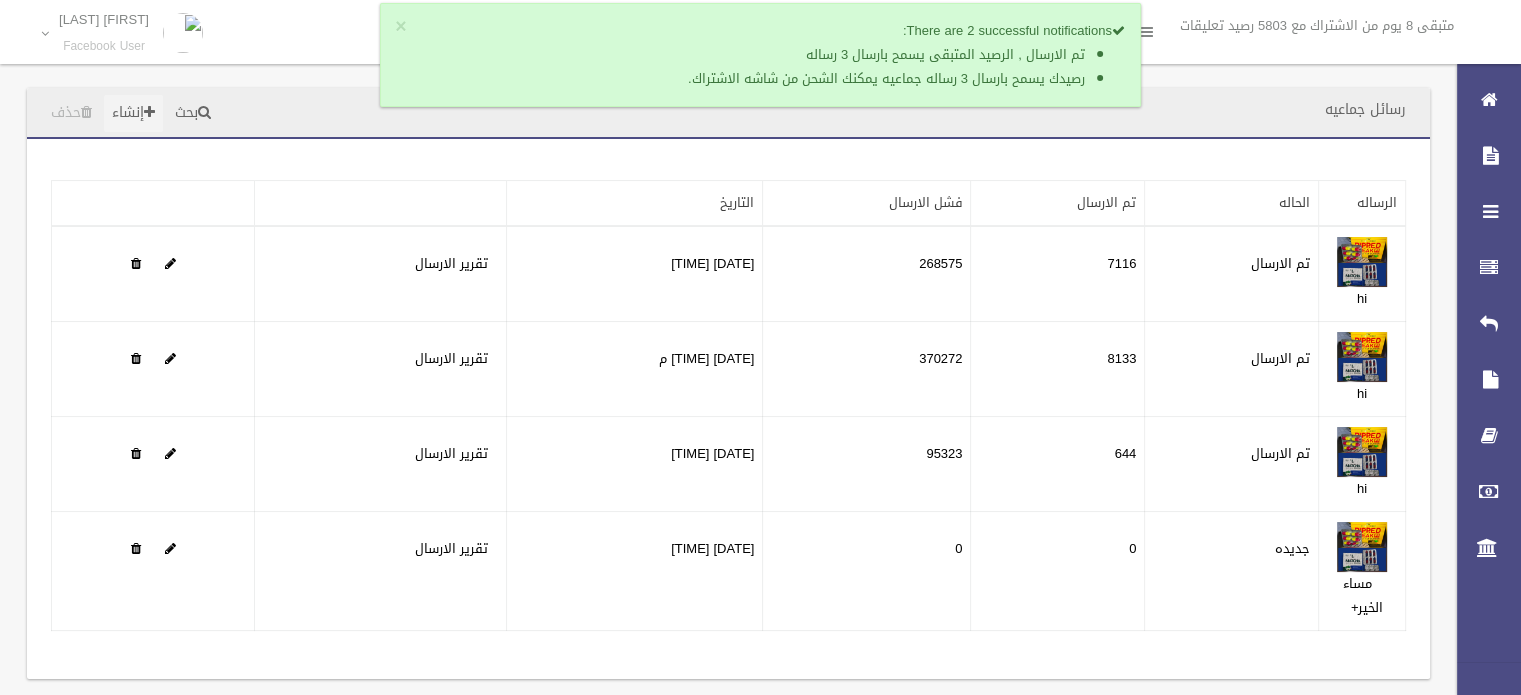 click at bounding box center [149, 112] 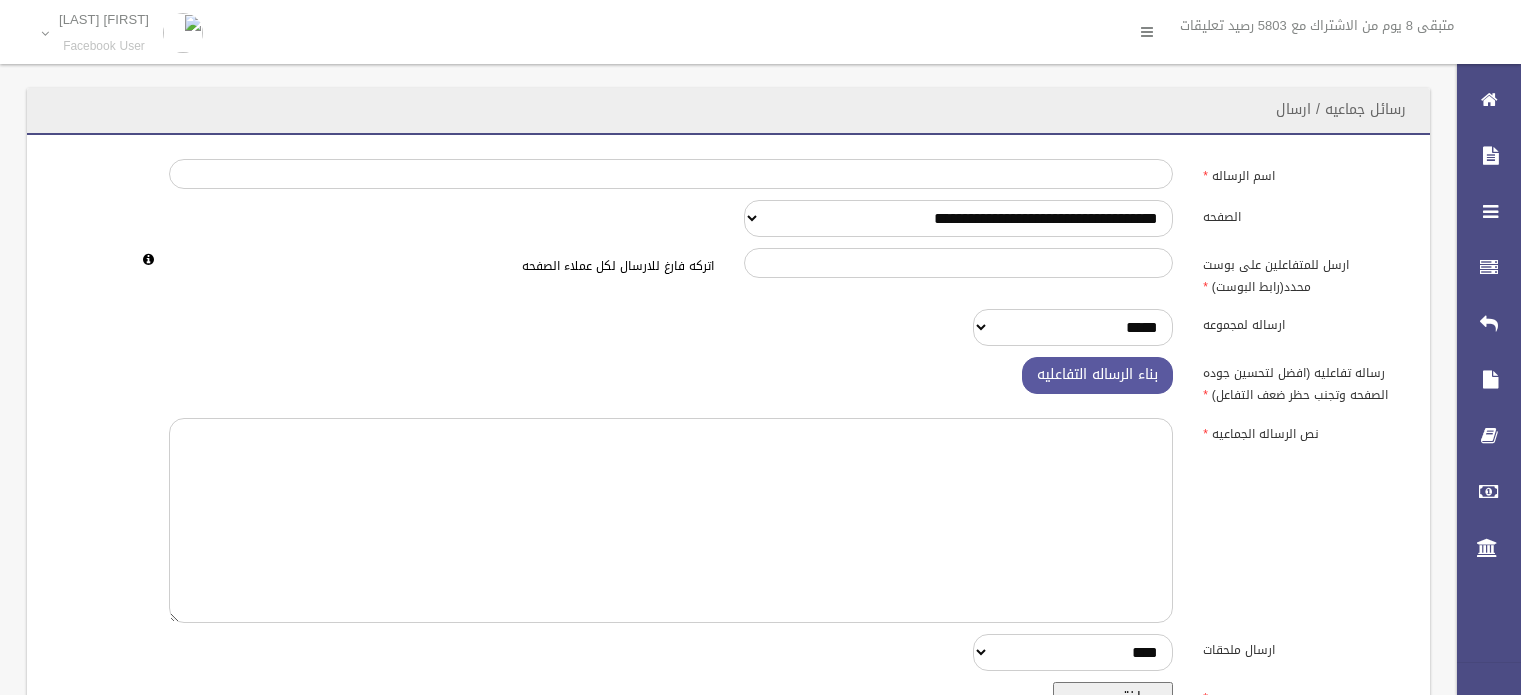 scroll, scrollTop: 0, scrollLeft: 0, axis: both 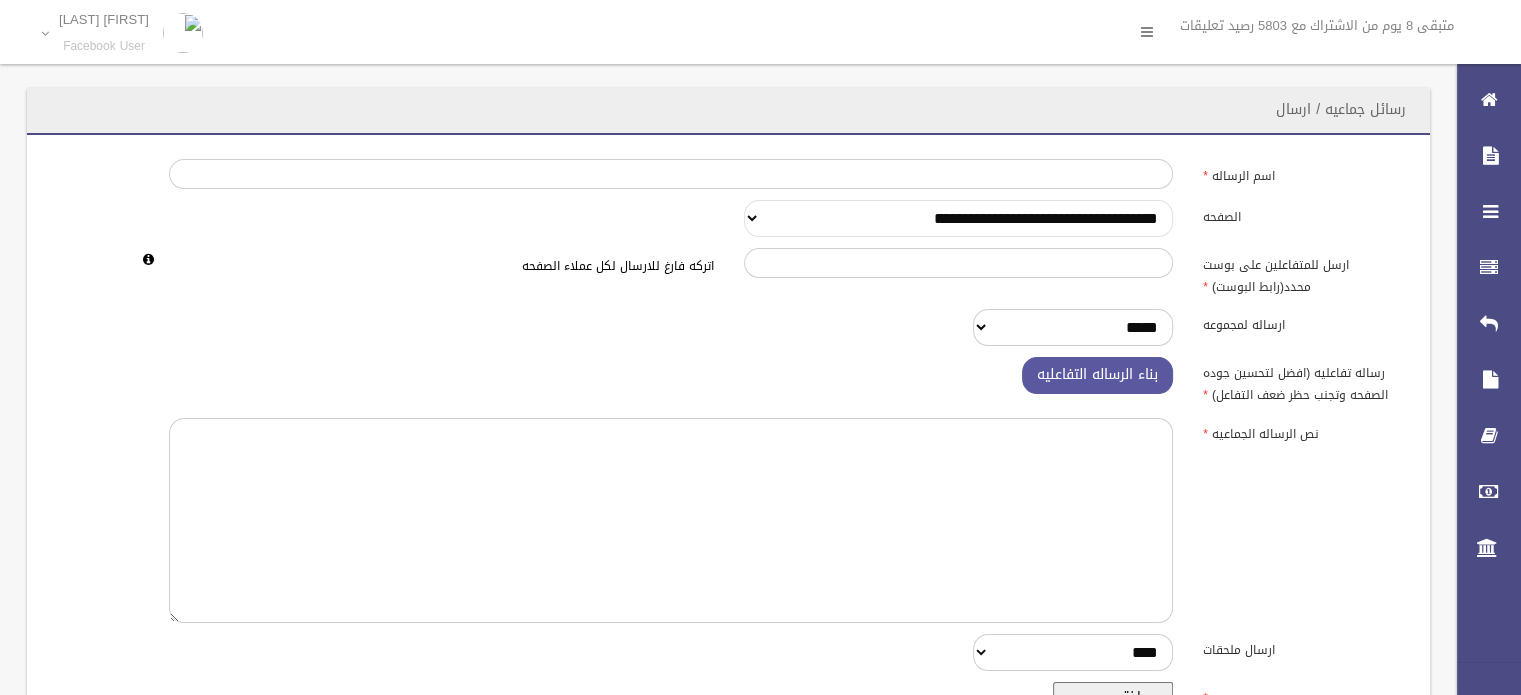 click on "**********" at bounding box center [959, 218] 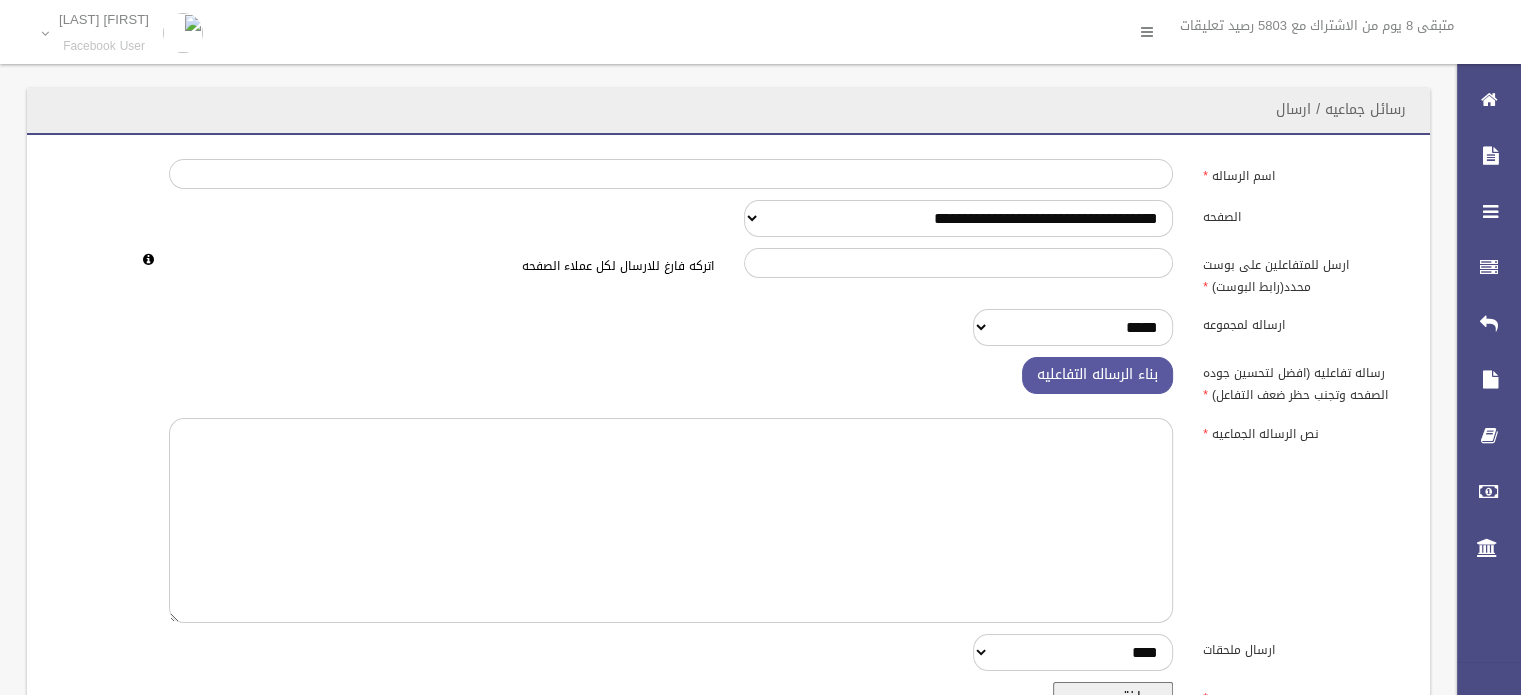 click on "ارساله لمجموعه" at bounding box center [1303, 214] 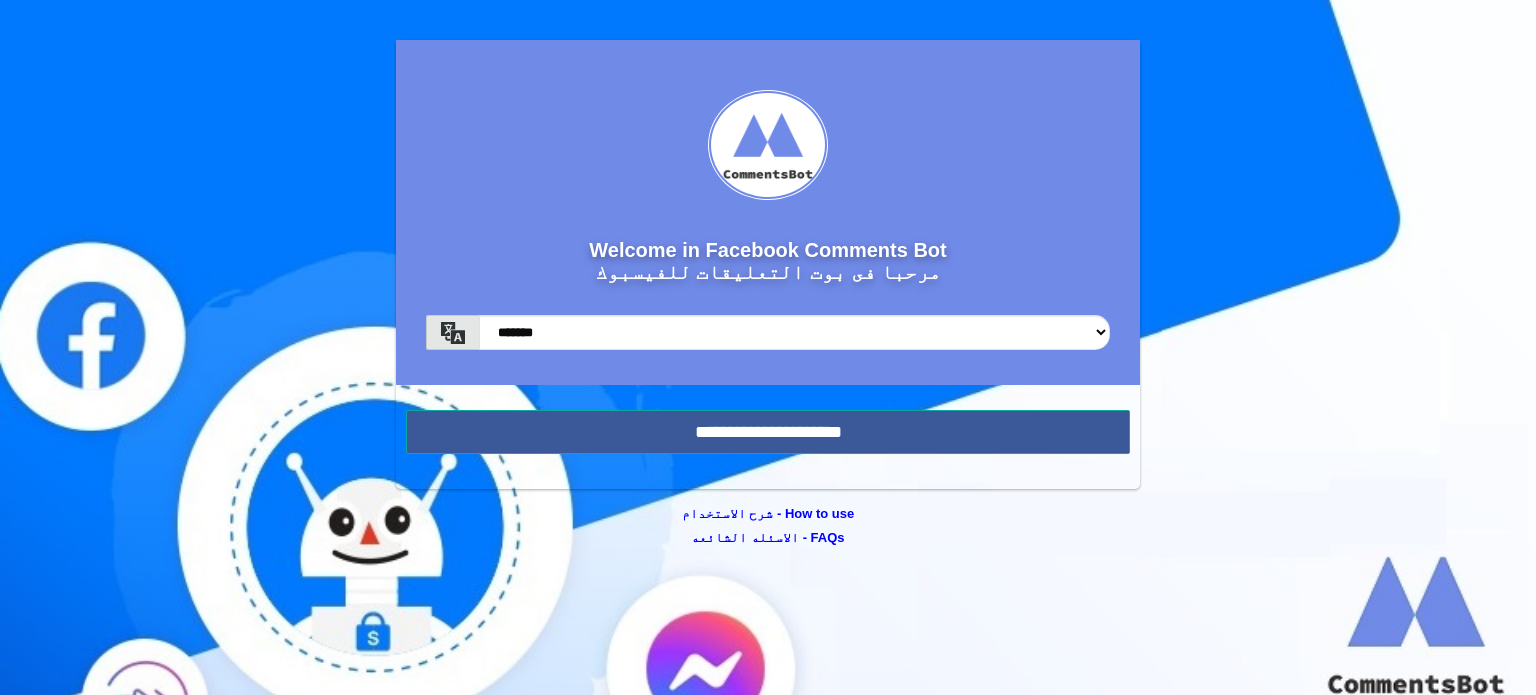 scroll, scrollTop: 0, scrollLeft: 0, axis: both 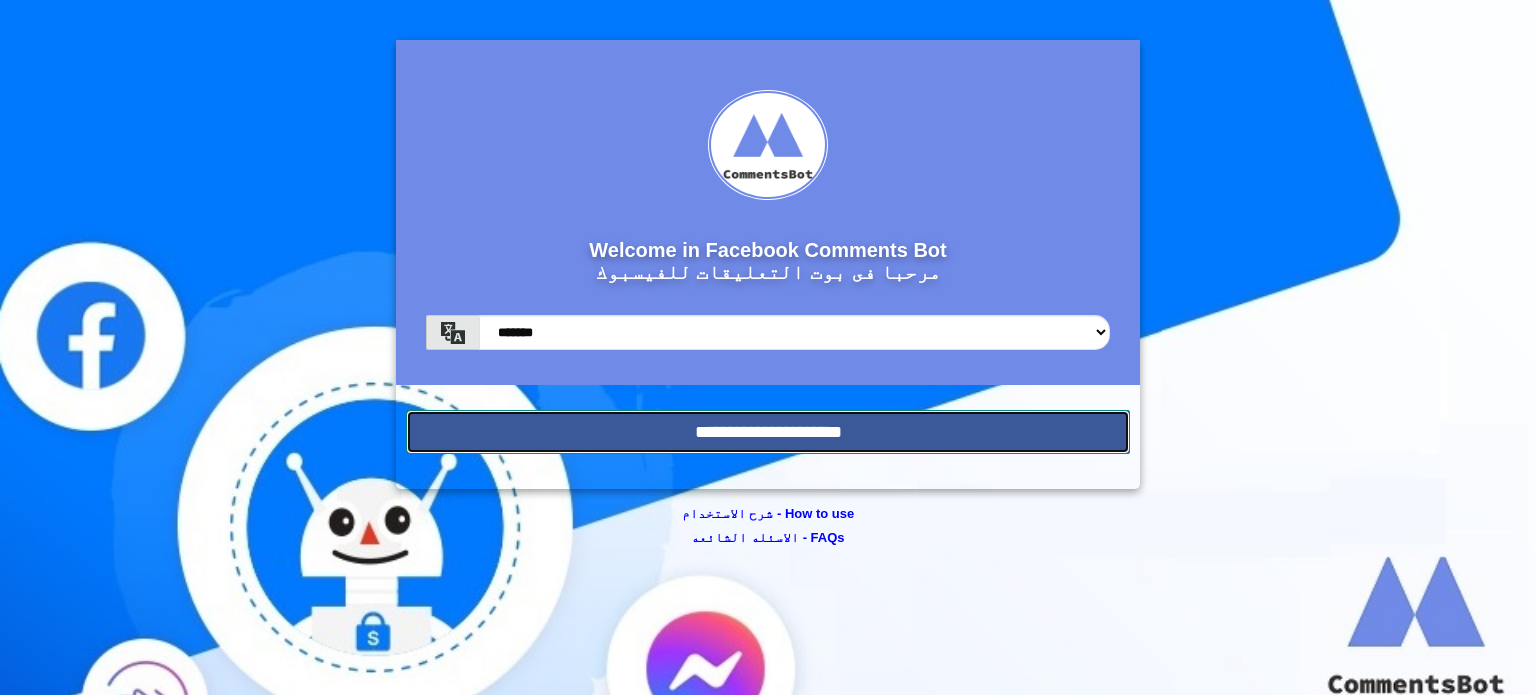 click on "**********" at bounding box center [768, 432] 